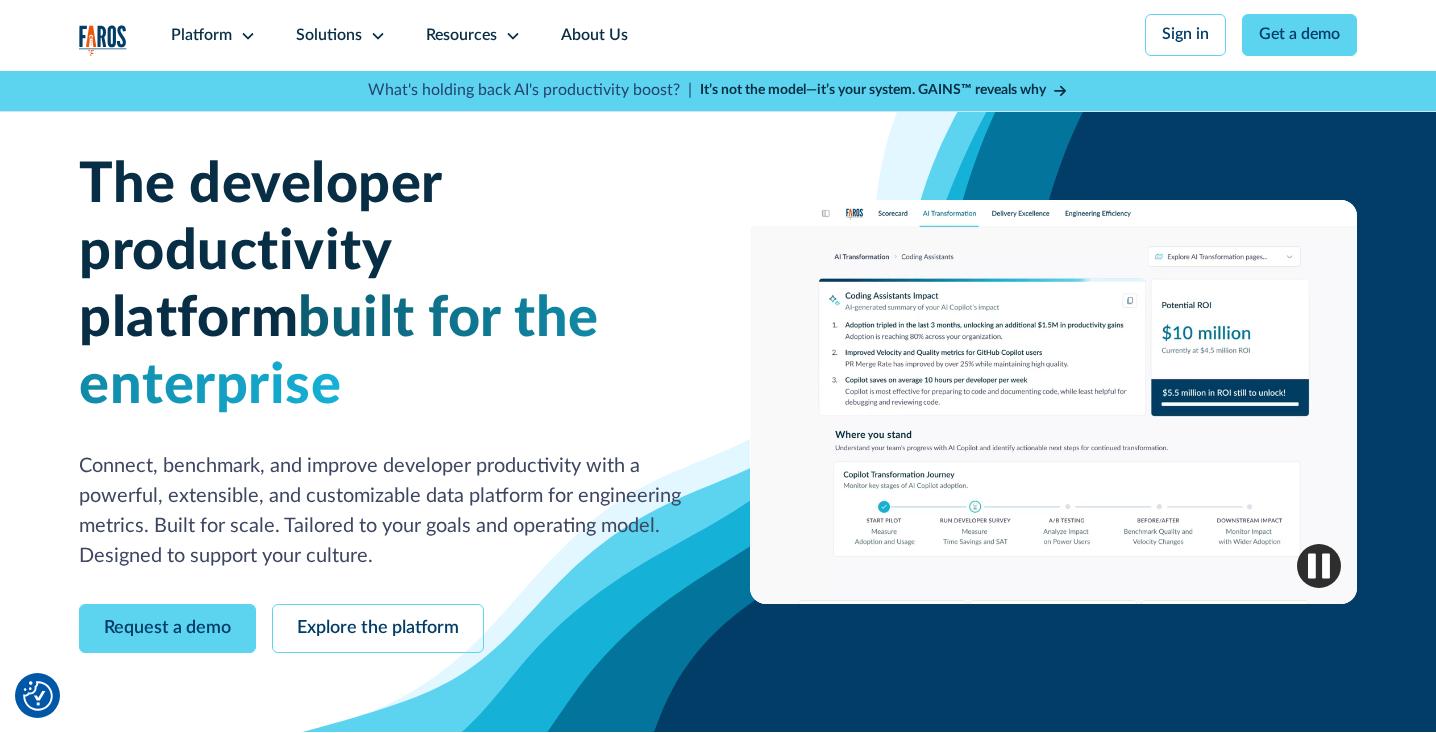 scroll, scrollTop: 0, scrollLeft: 0, axis: both 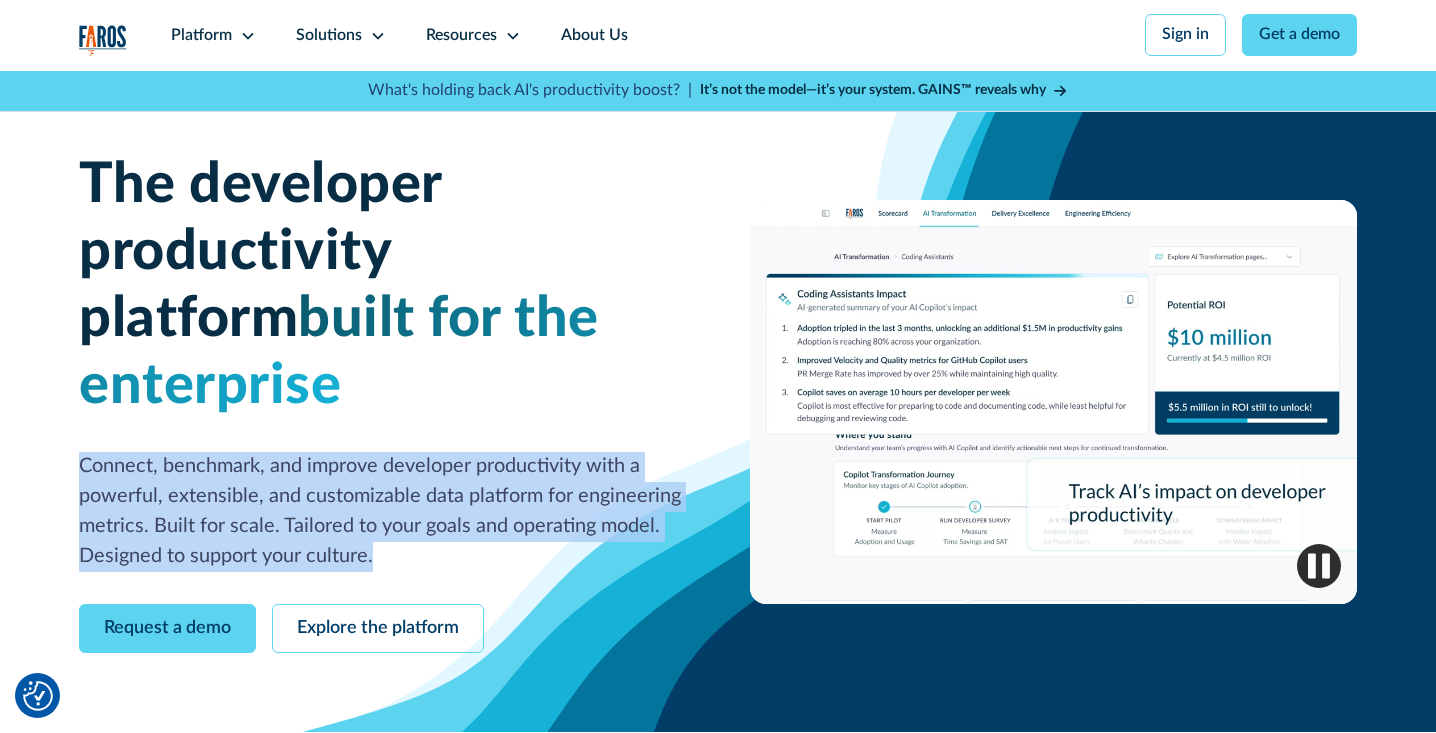 drag, startPoint x: 82, startPoint y: 401, endPoint x: 376, endPoint y: 495, distance: 308.66162 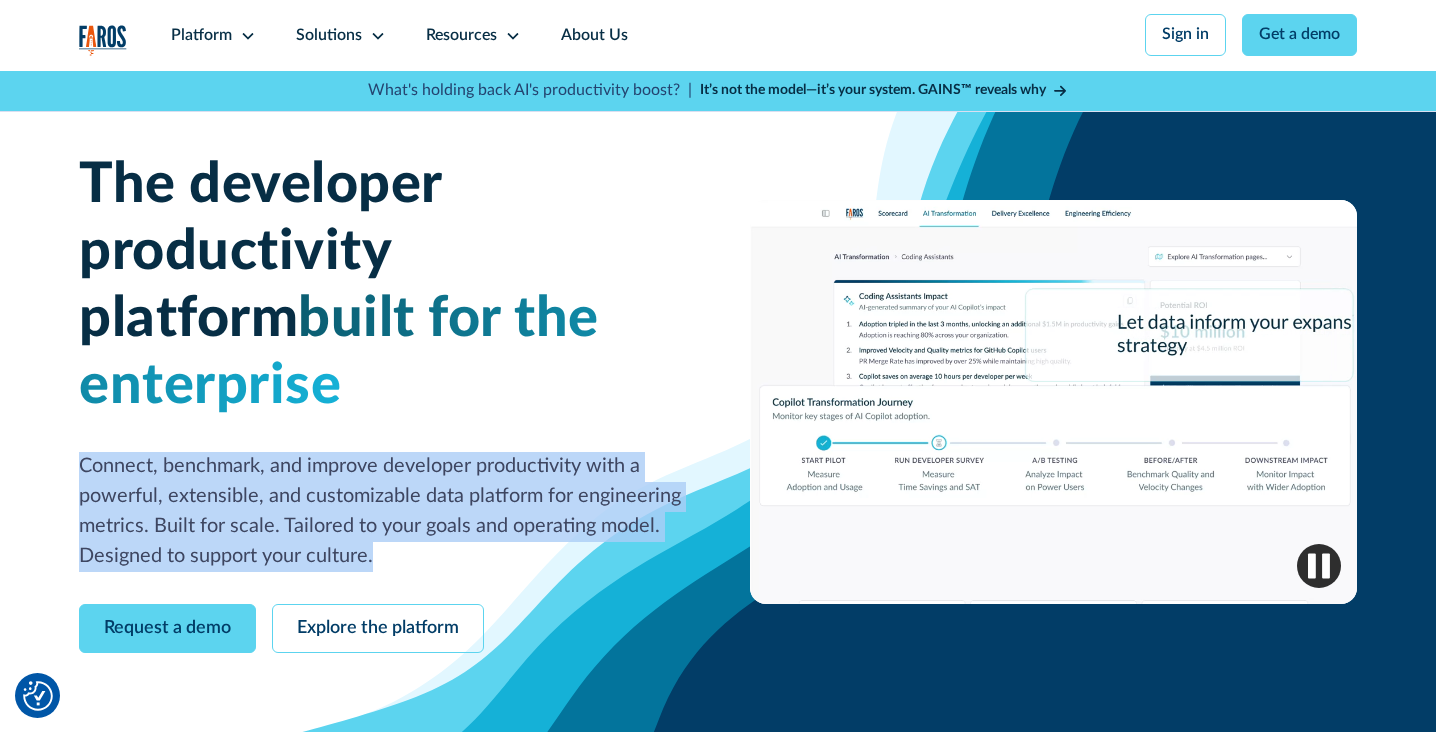 click on "Connect, benchmark, and improve developer productivity with a powerful, extensible, and customizable data platform for engineering metrics. Built for scale. Tailored to your goals and operating model. Designed to support your culture." at bounding box center (382, 512) 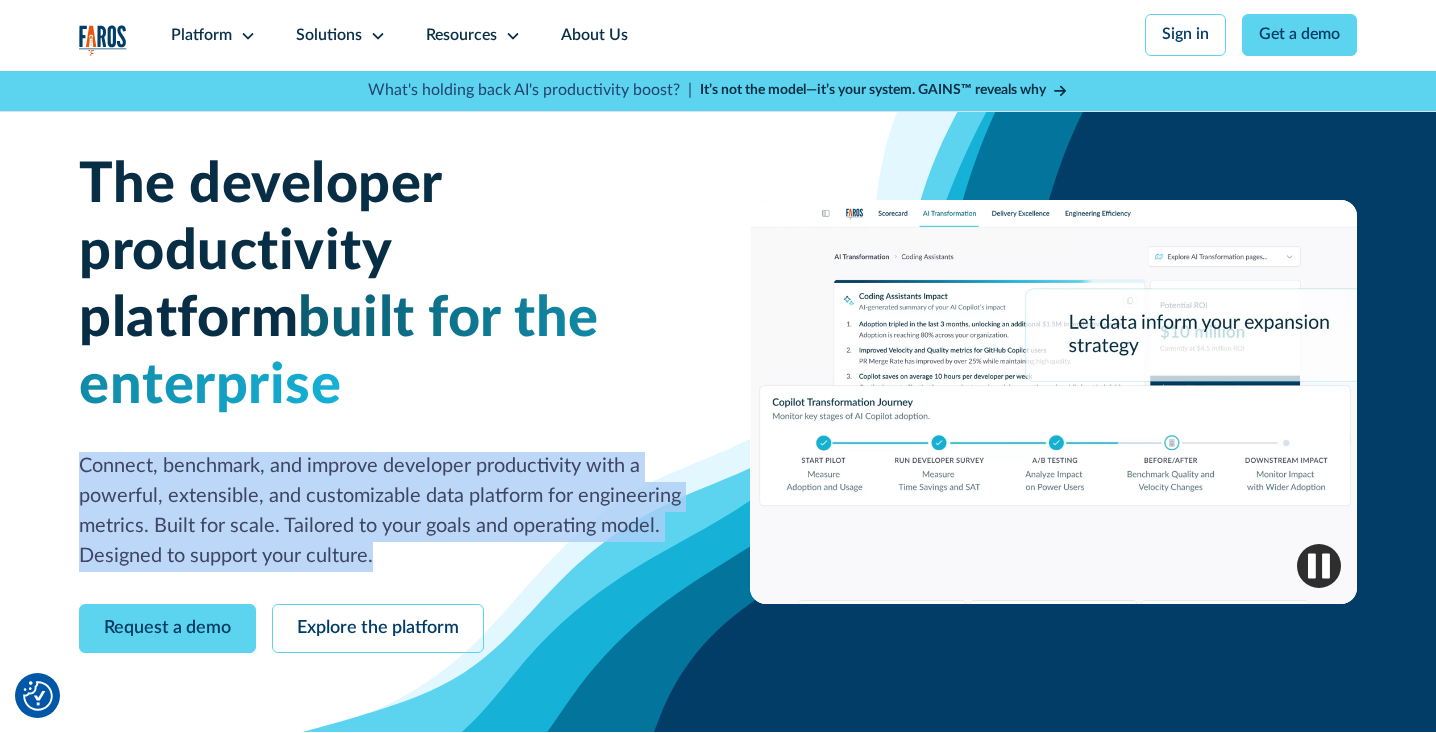 copy on "Connect, benchmark, and improve developer productivity with a powerful, extensible, and customizable data platform for engineering metrics. Built for scale. Tailored to your goals and operating model. Designed to support your culture." 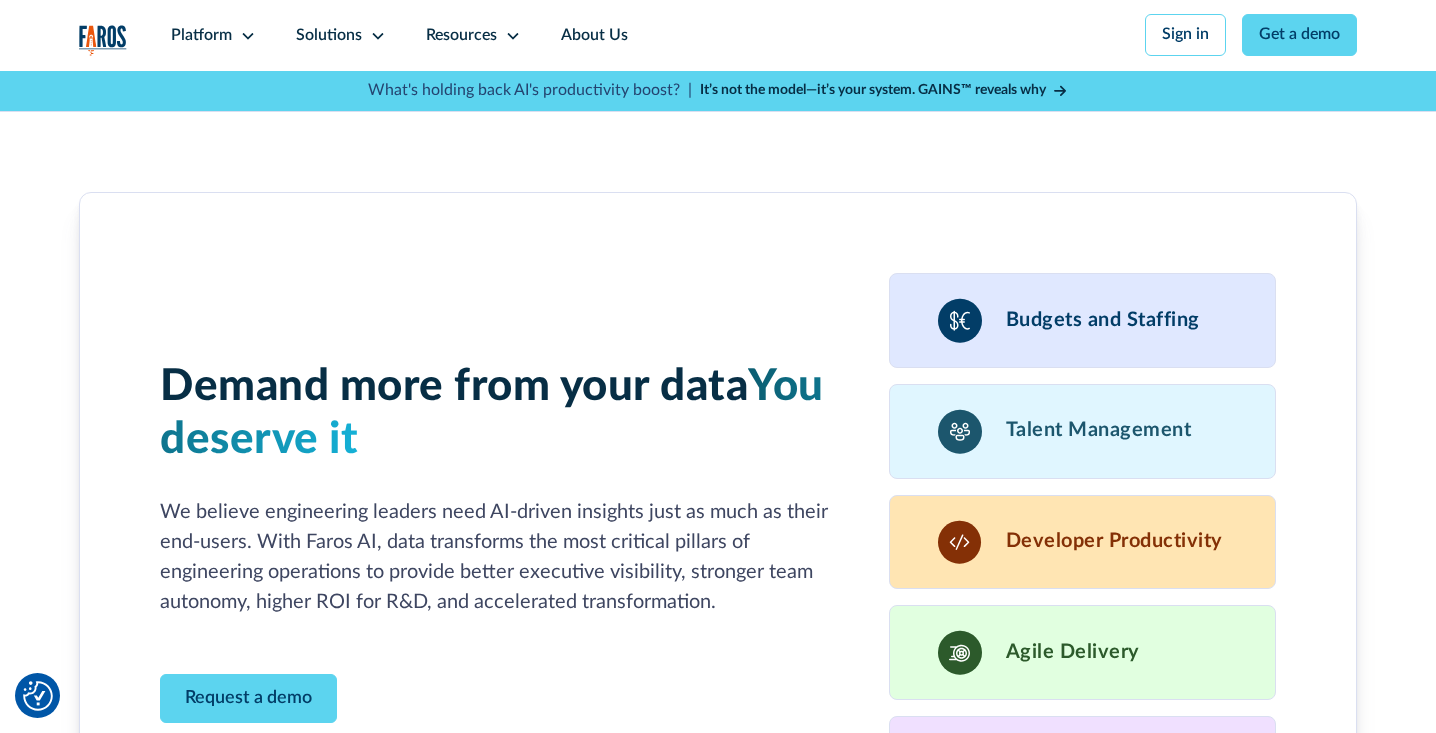 scroll, scrollTop: 5619, scrollLeft: 0, axis: vertical 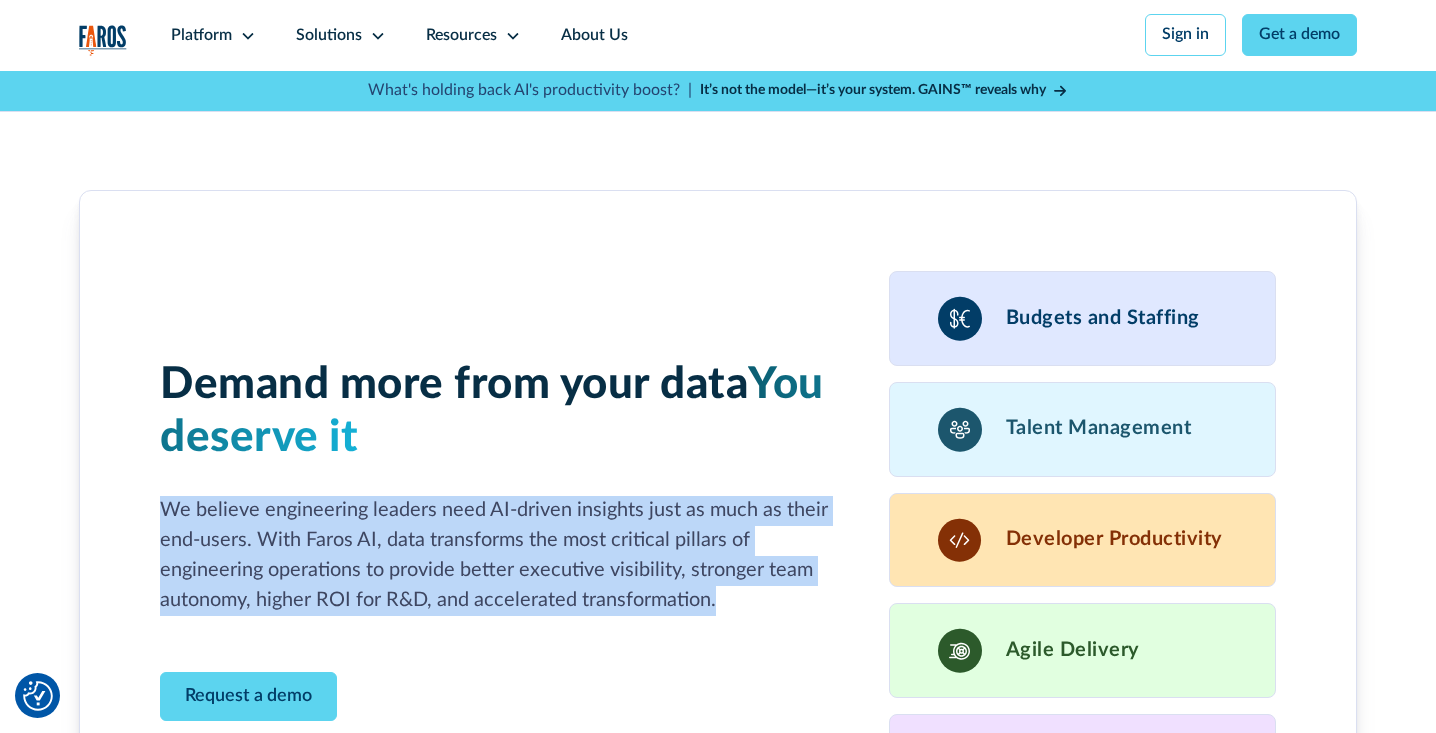 drag, startPoint x: 725, startPoint y: 537, endPoint x: 151, endPoint y: 431, distance: 583.7054 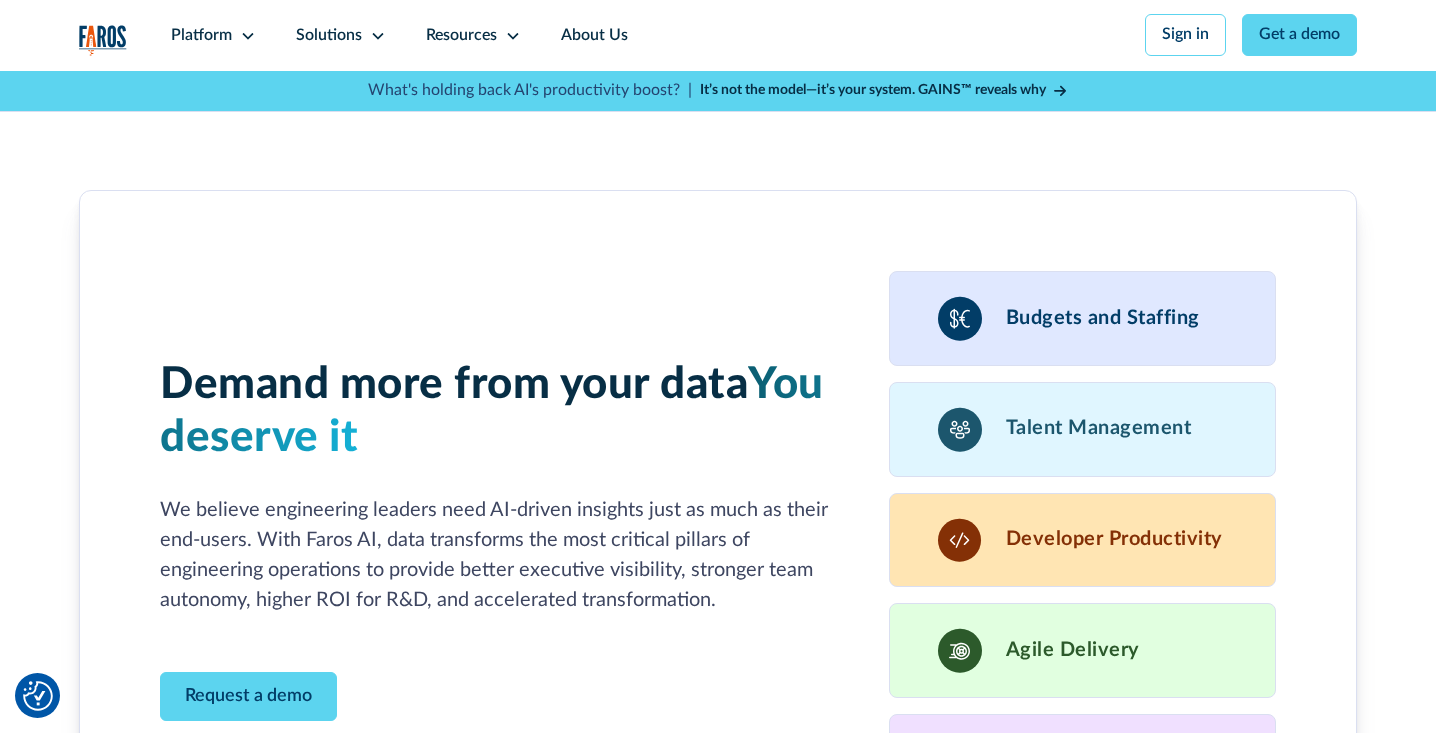 click on "Demand more from your data  You deserve it" at bounding box center (495, 411) 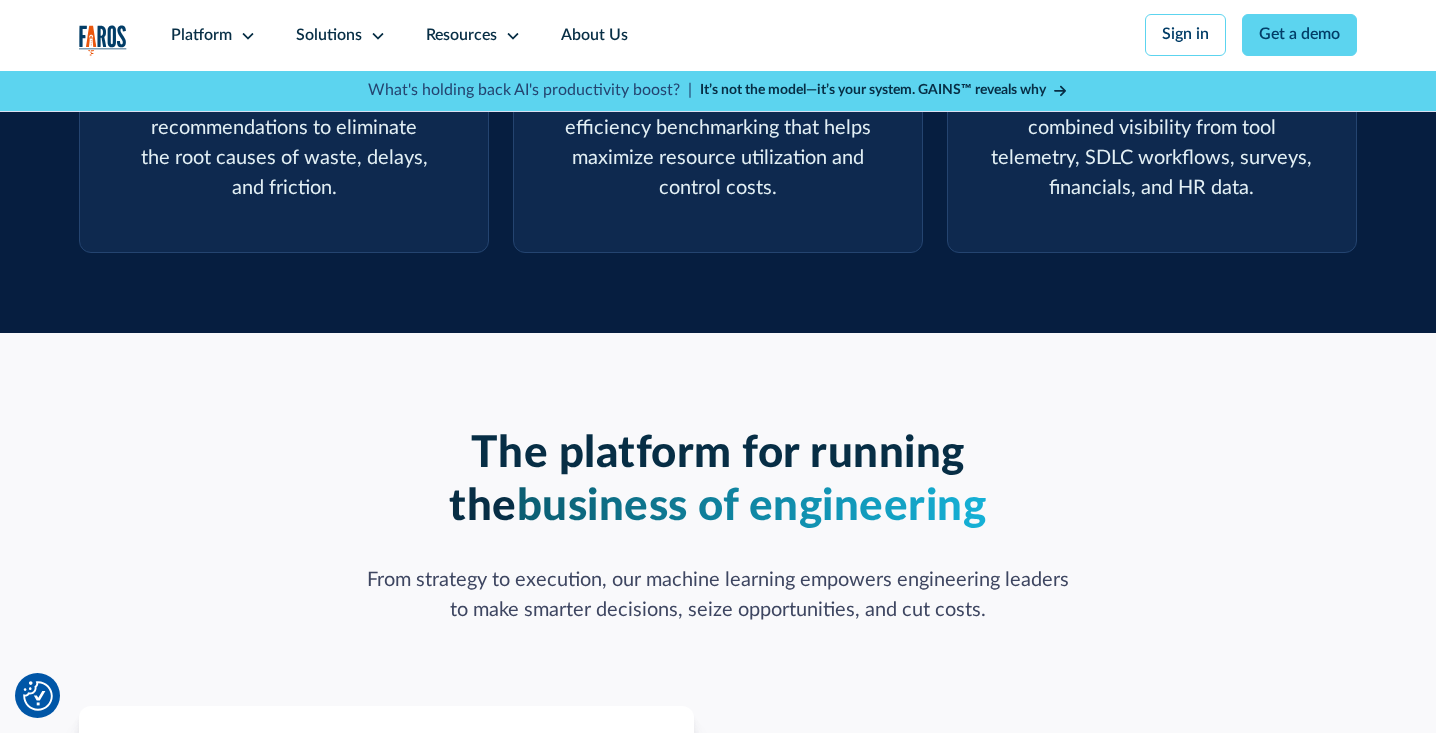 scroll, scrollTop: 1785, scrollLeft: 0, axis: vertical 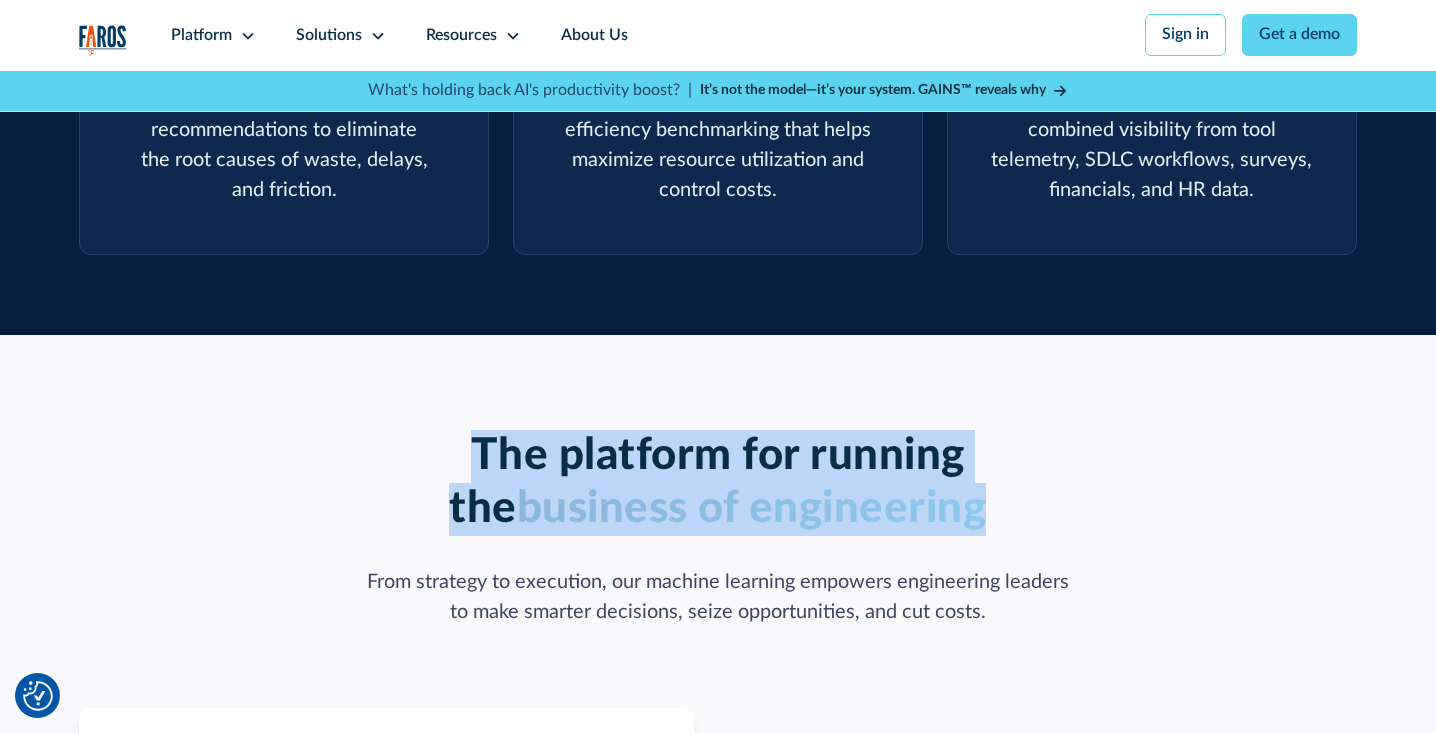 drag, startPoint x: 438, startPoint y: 386, endPoint x: 963, endPoint y: 424, distance: 526.3734 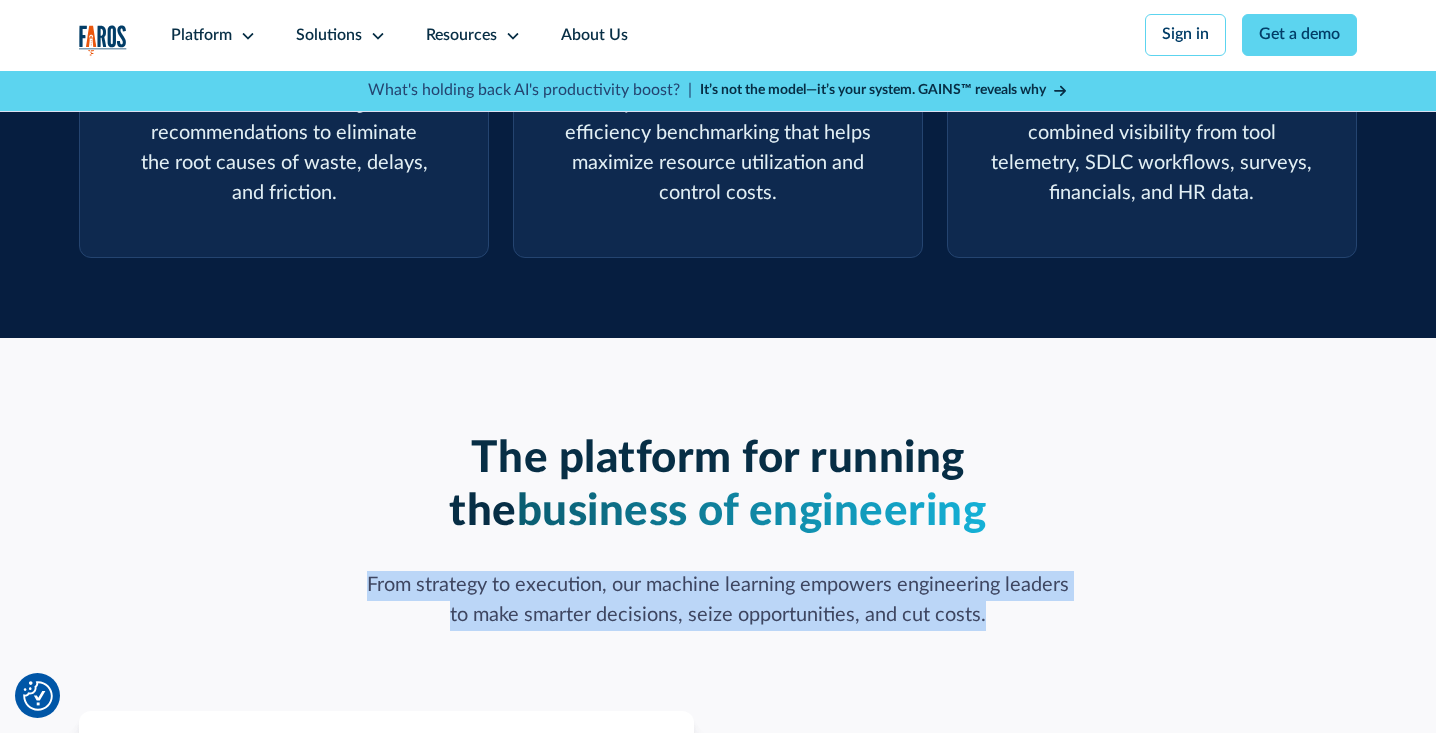 drag, startPoint x: 368, startPoint y: 518, endPoint x: 986, endPoint y: 551, distance: 618.88043 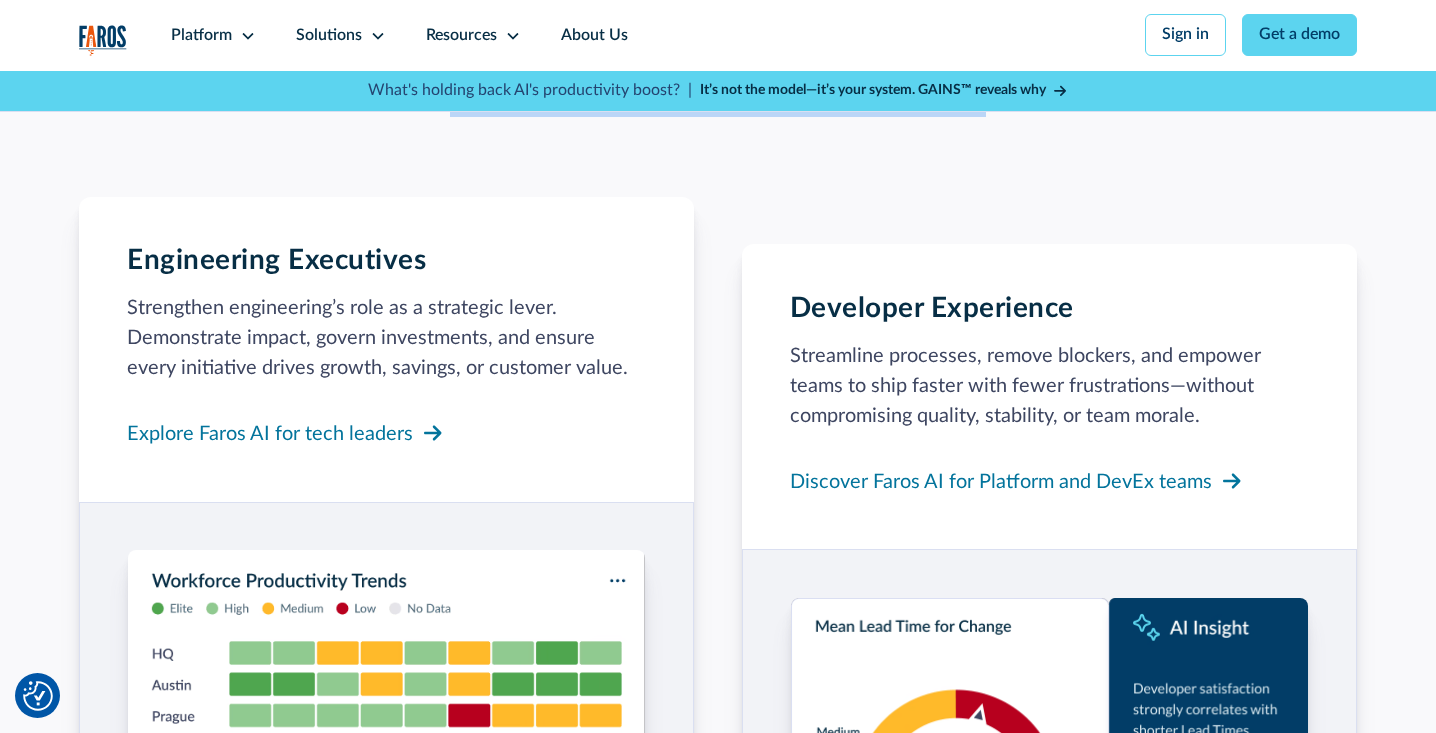 scroll, scrollTop: 2297, scrollLeft: 0, axis: vertical 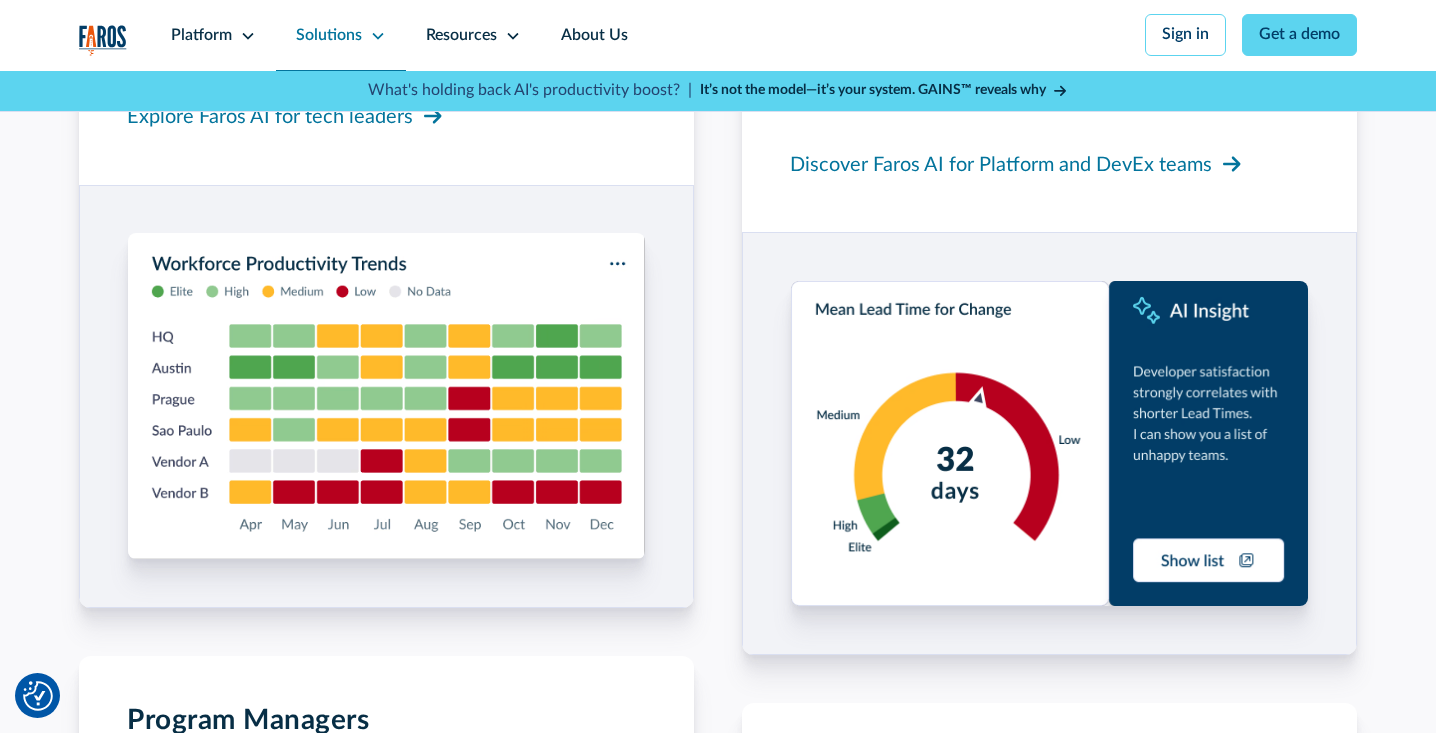 click on "Solutions" at bounding box center (329, 36) 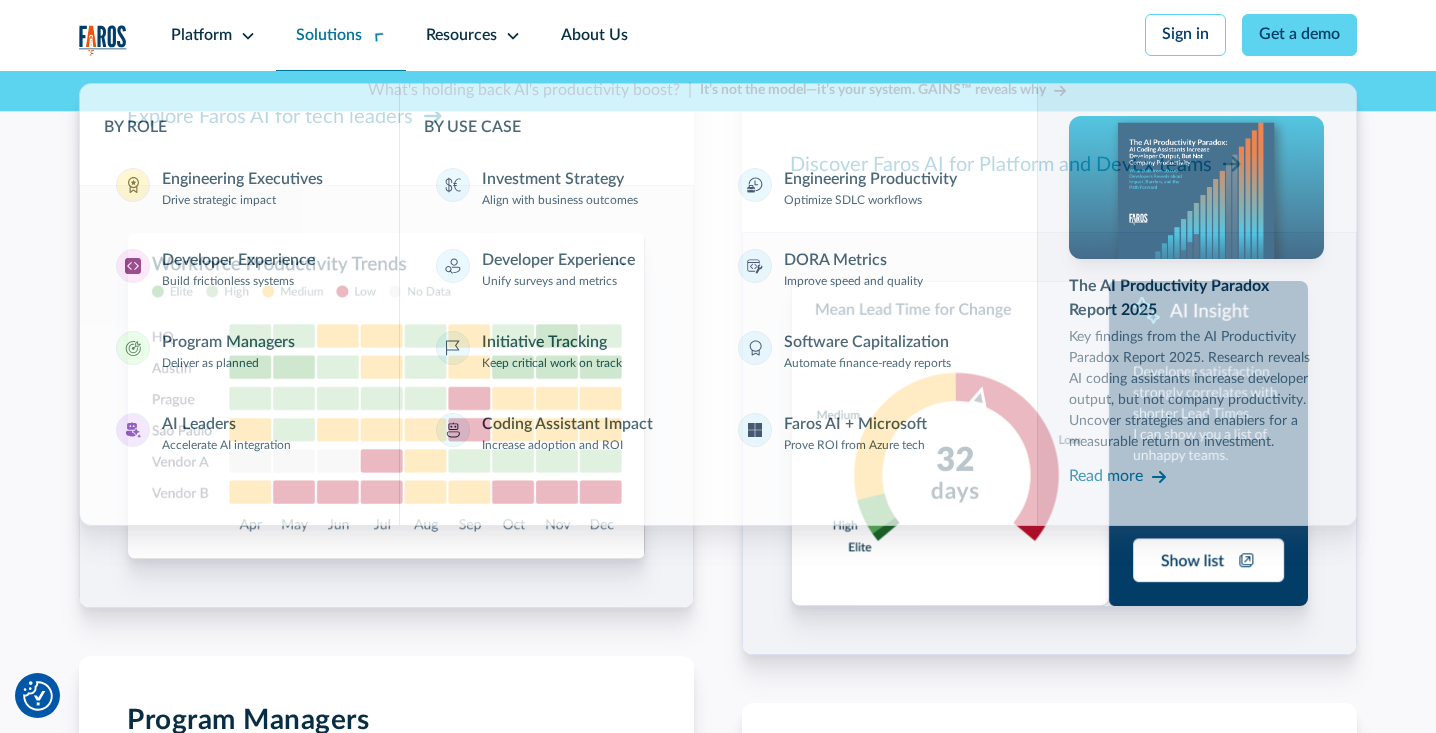 scroll, scrollTop: 2615, scrollLeft: 0, axis: vertical 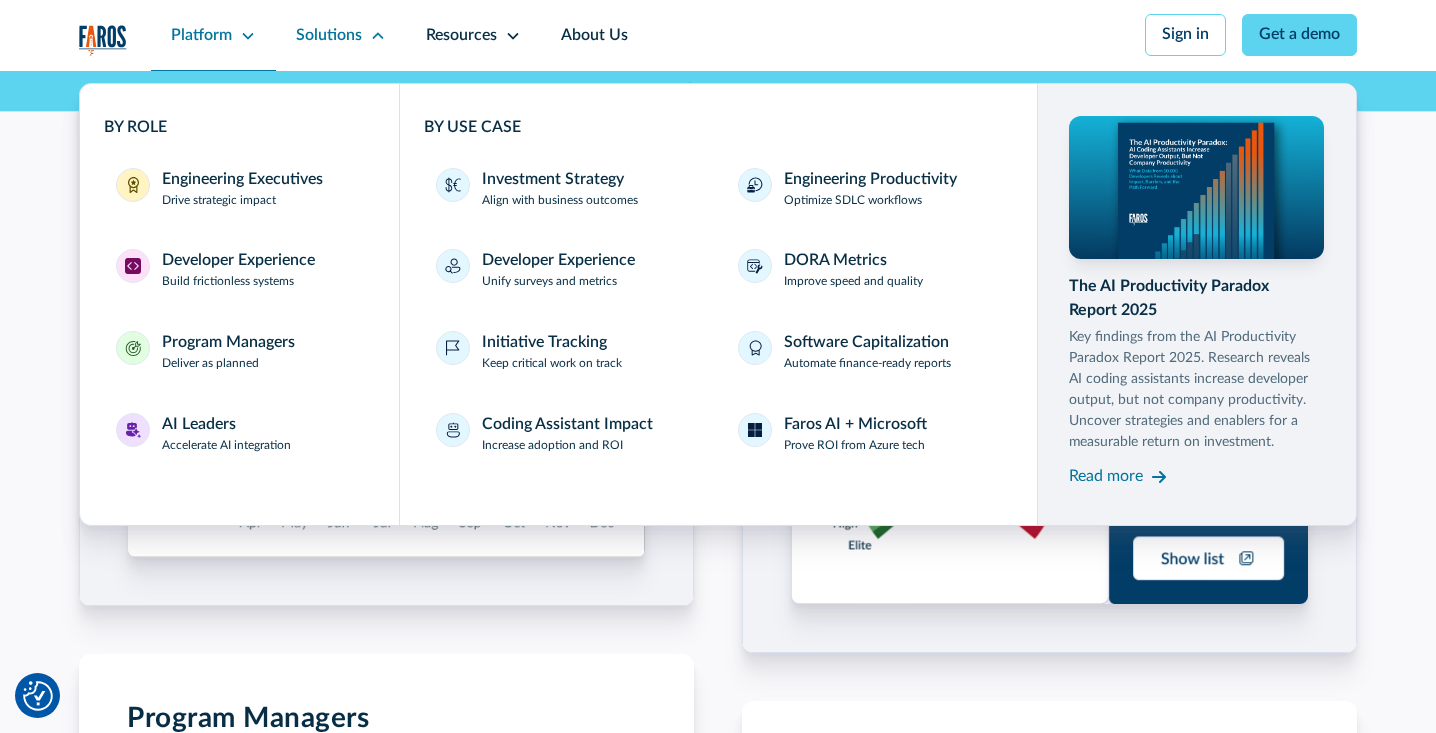 click on "Platform" at bounding box center (201, 36) 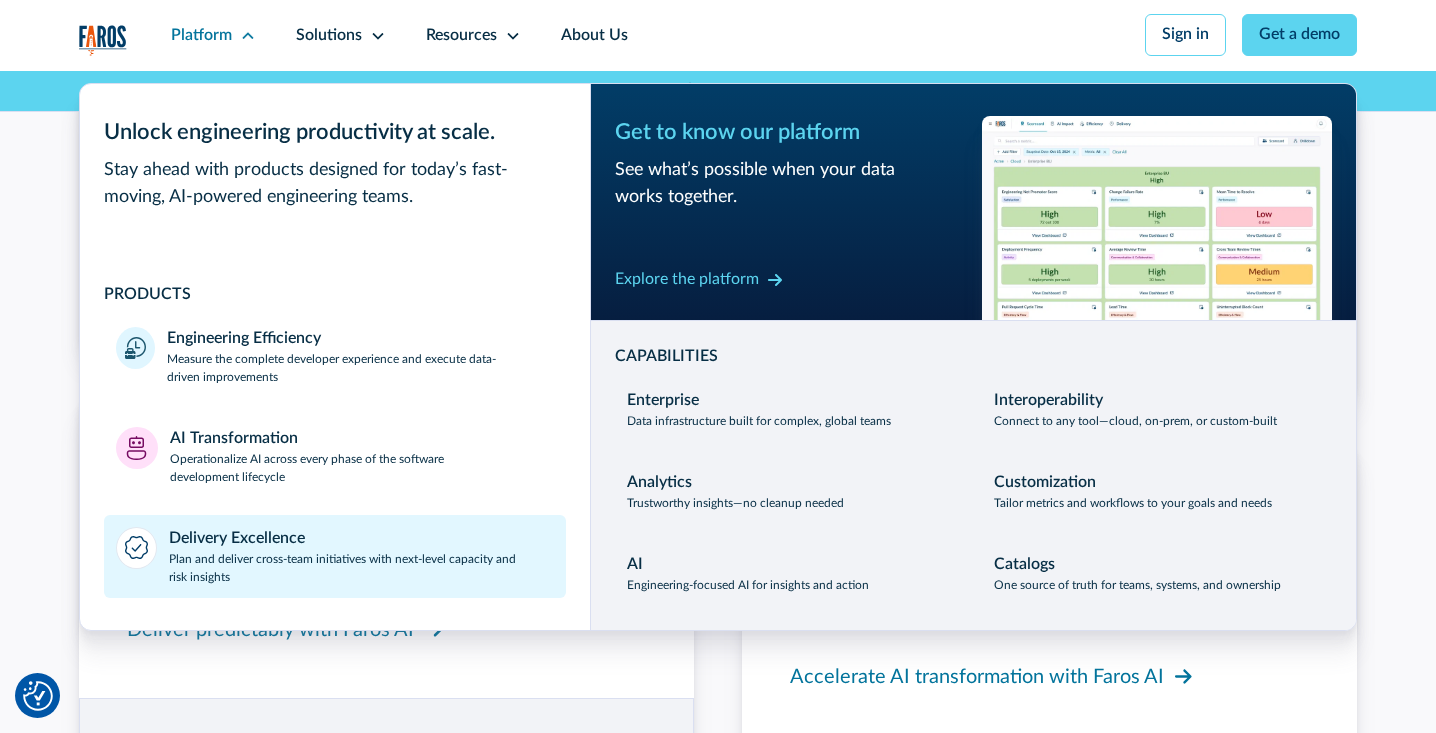 scroll, scrollTop: 2878, scrollLeft: 0, axis: vertical 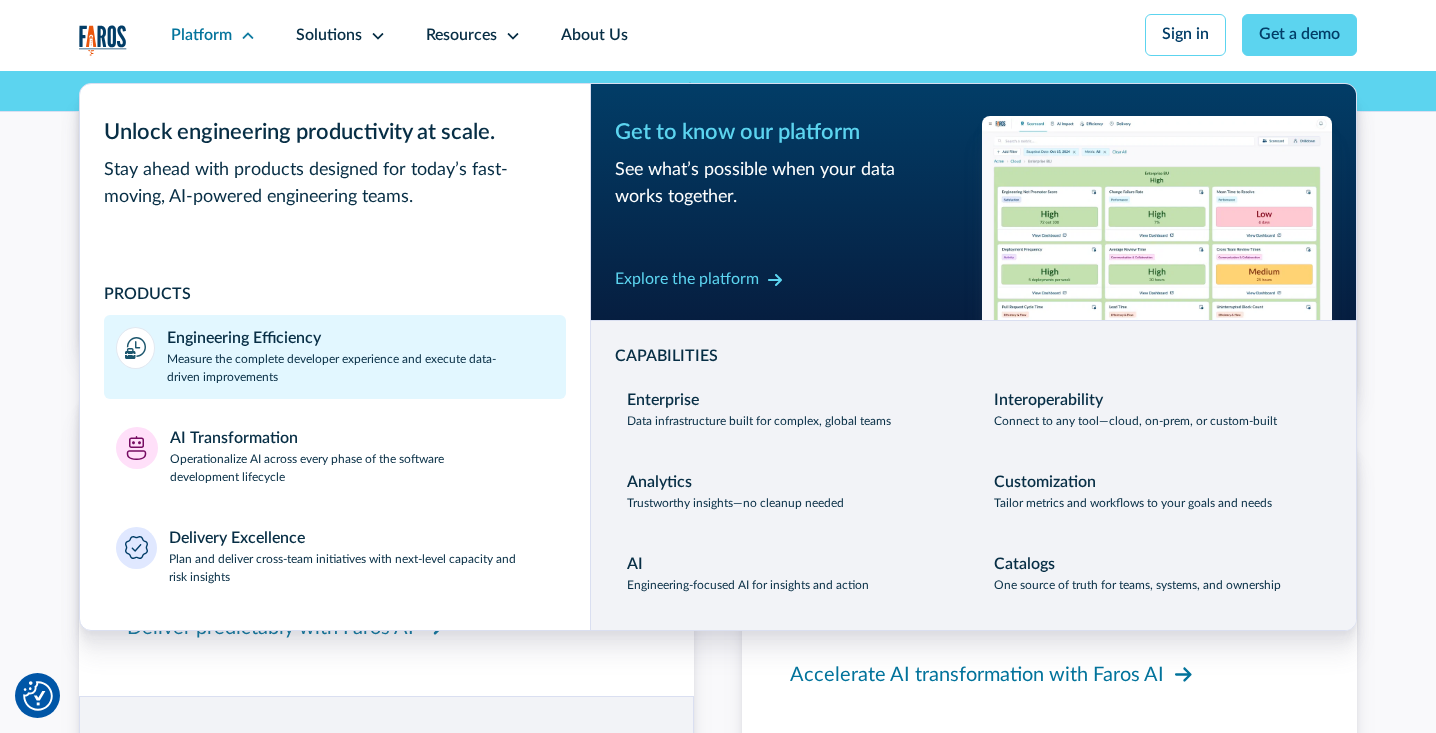 click on "Engineering Efficiency" at bounding box center (244, 339) 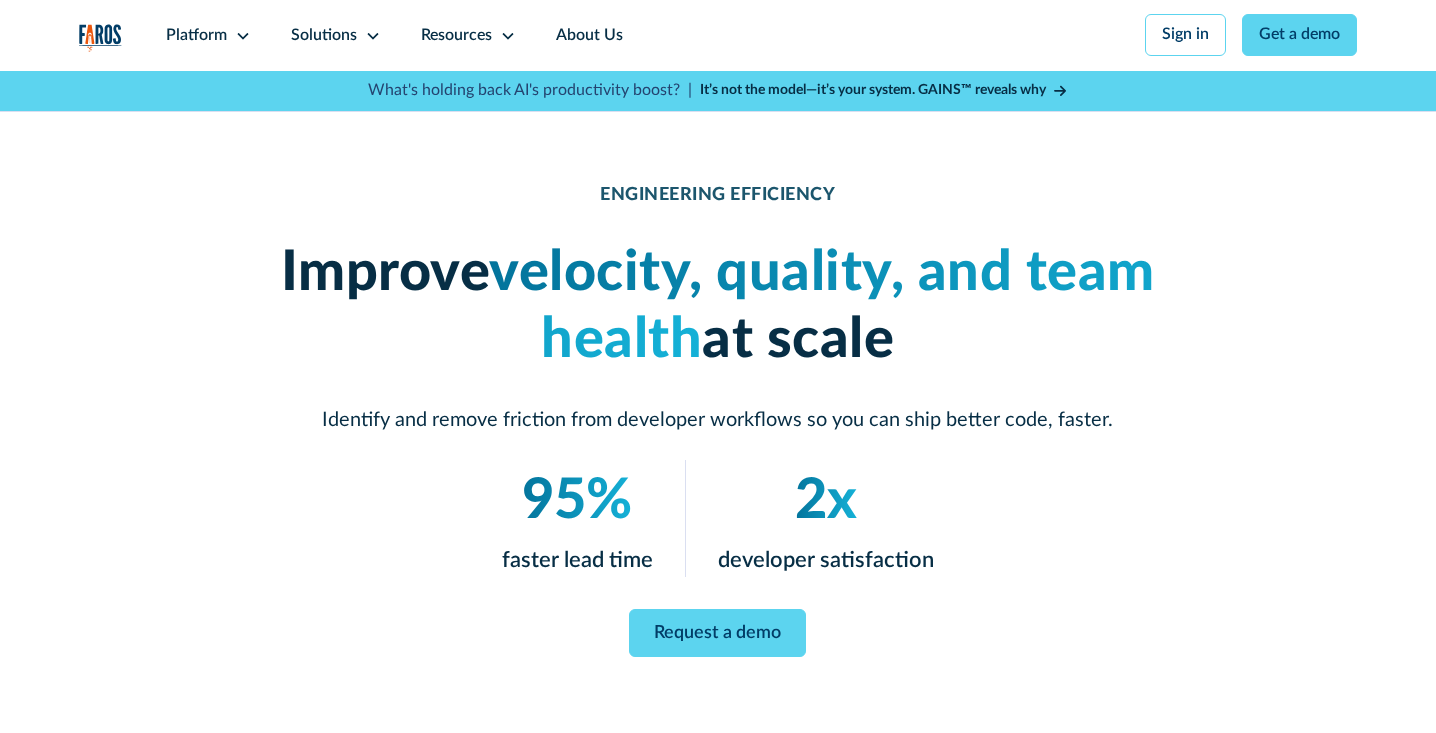 scroll, scrollTop: 0, scrollLeft: 0, axis: both 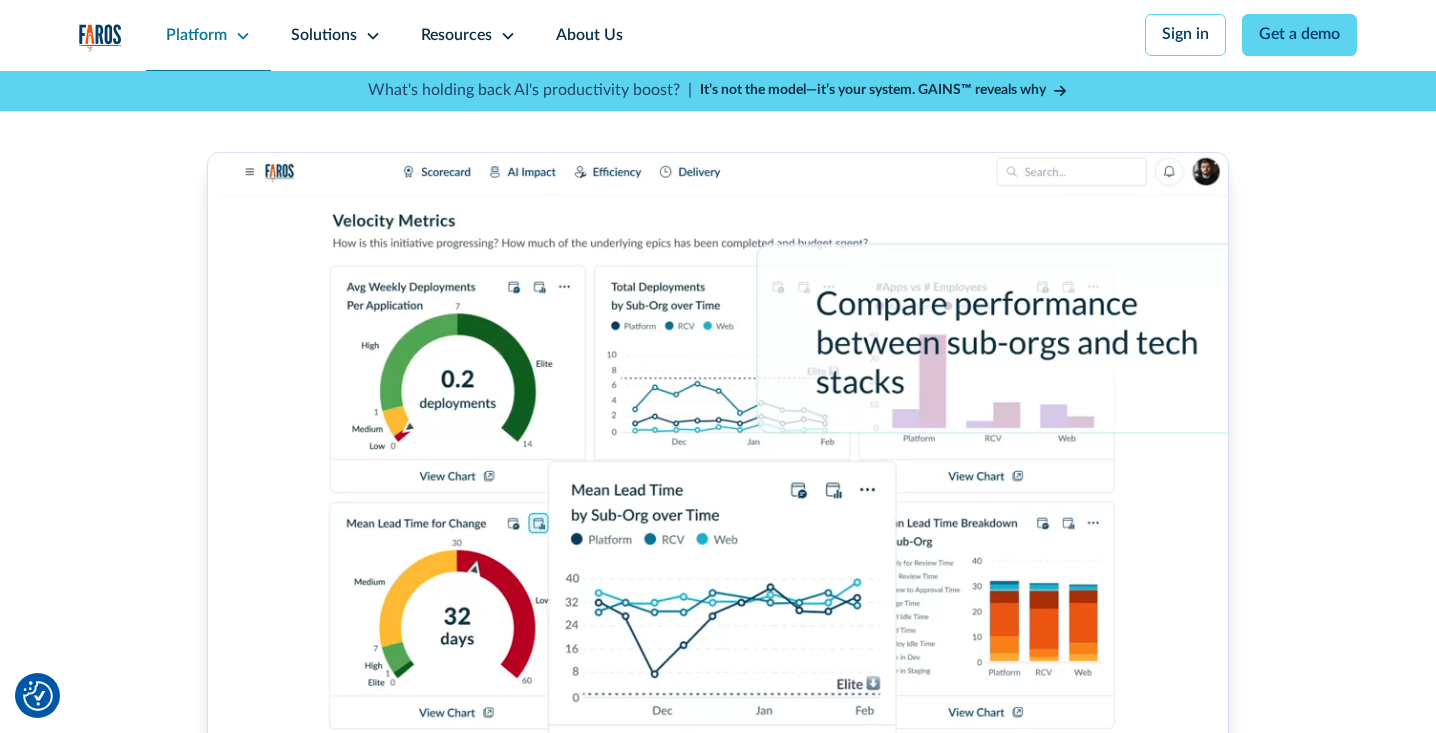 click on "Platform" at bounding box center [196, 36] 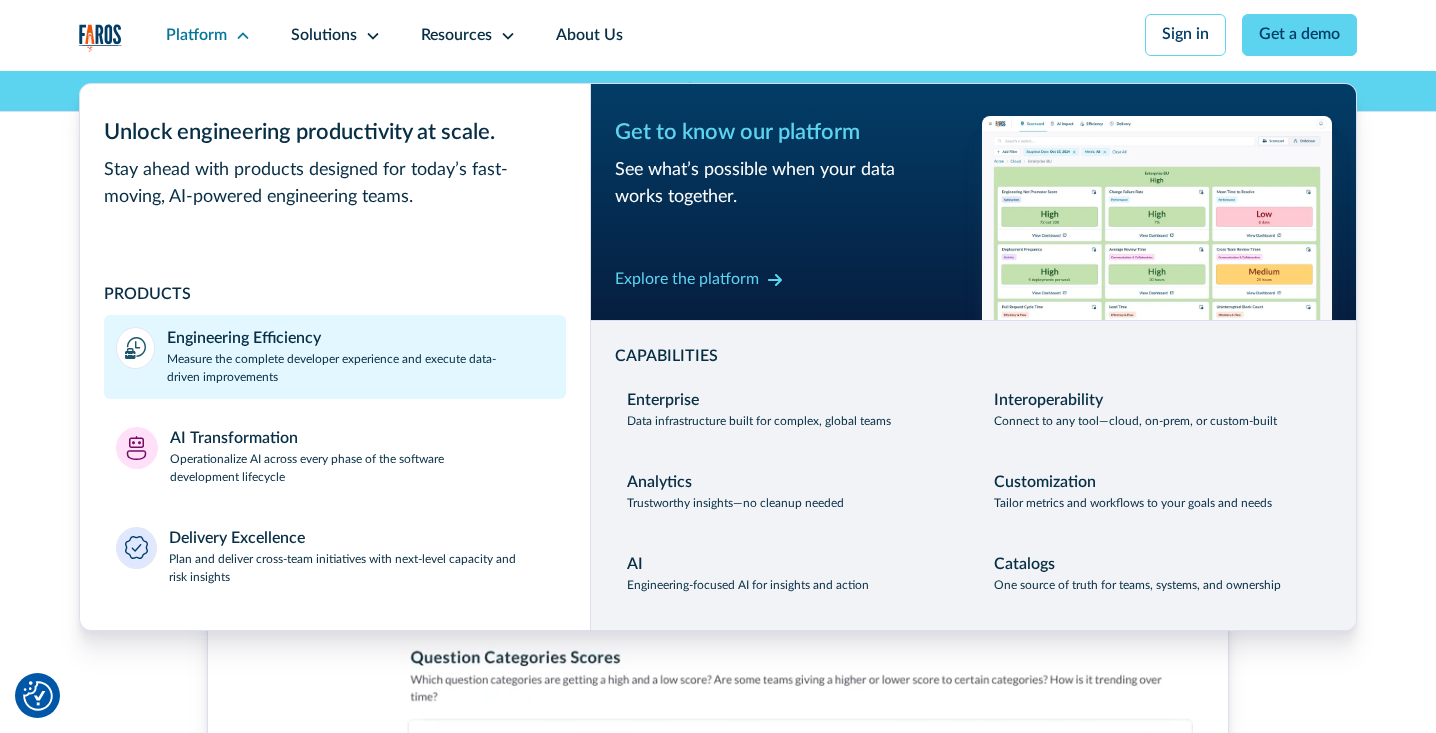 click on "Engineering Efficiency" at bounding box center (244, 339) 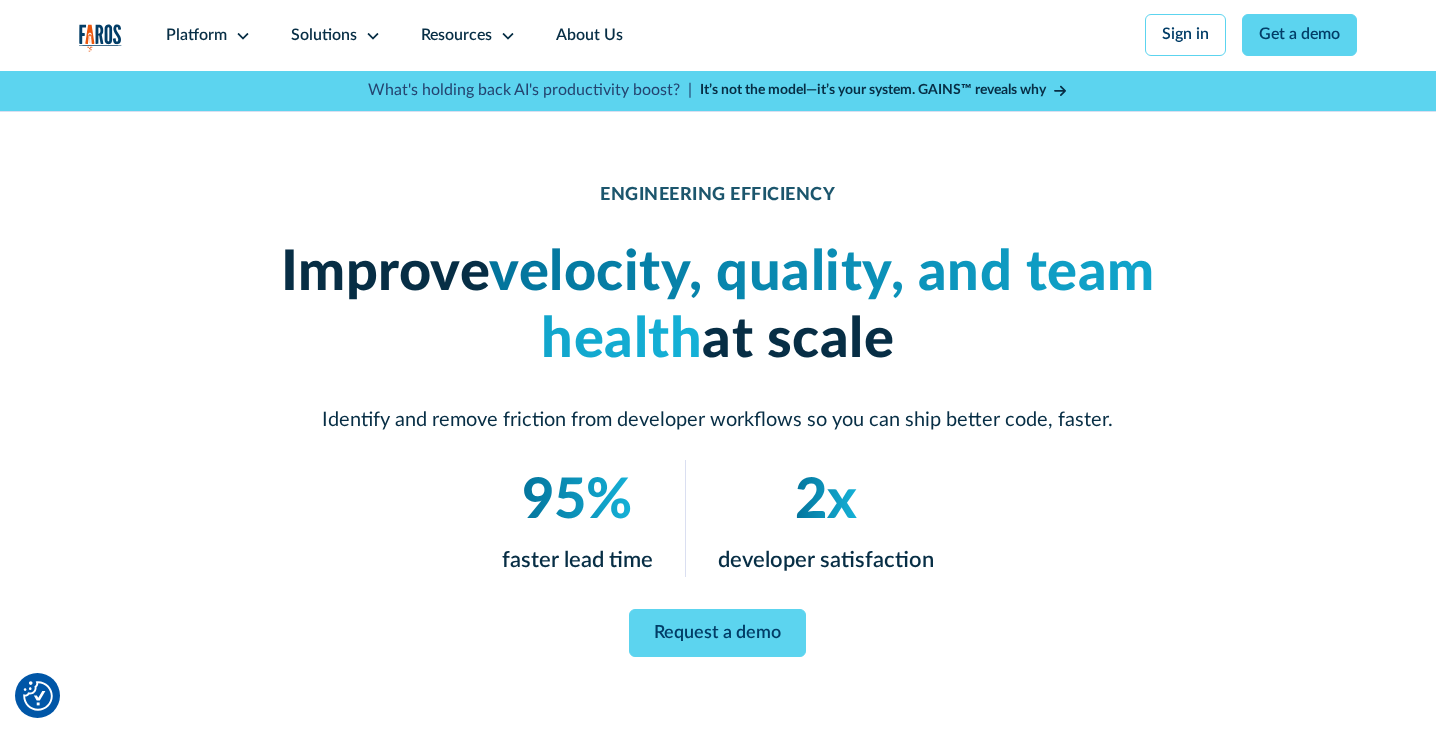 scroll, scrollTop: 0, scrollLeft: 0, axis: both 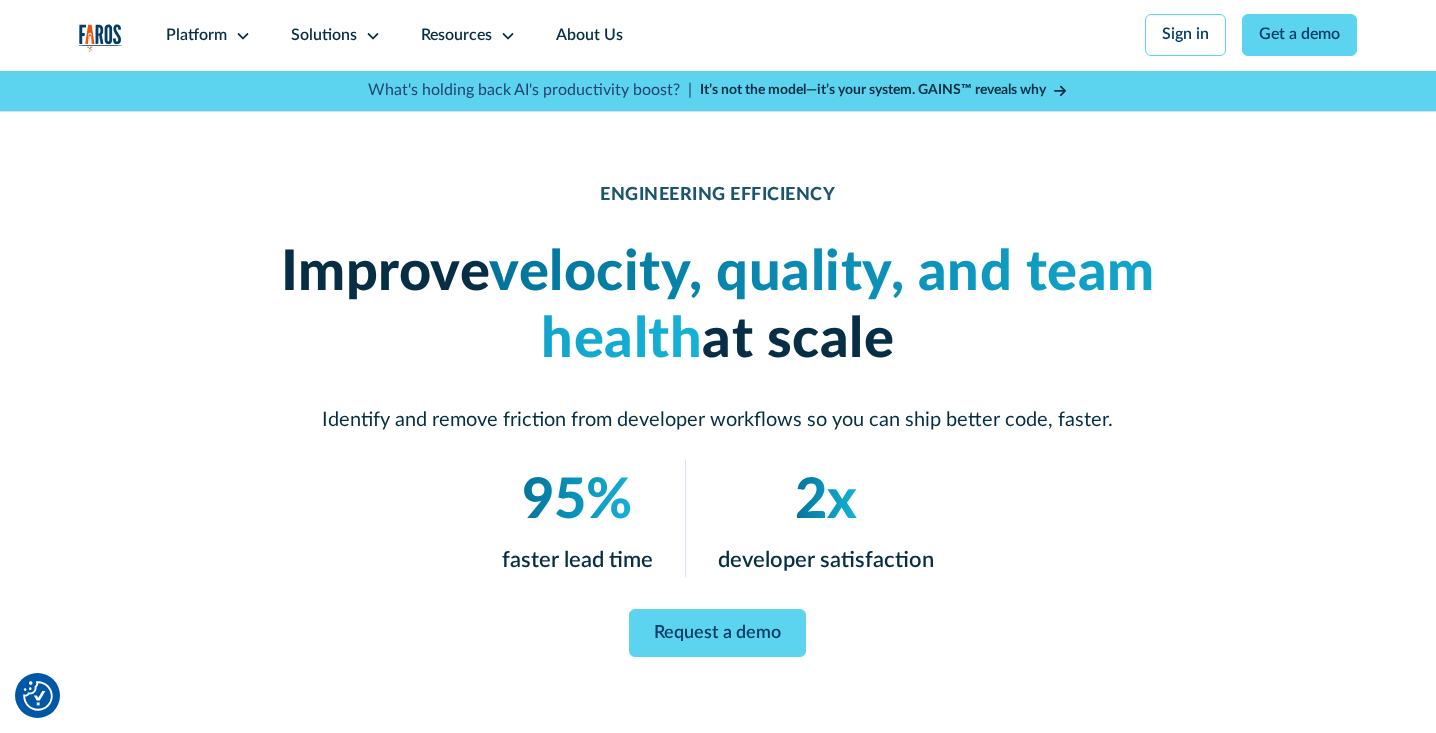 drag, startPoint x: 279, startPoint y: 268, endPoint x: 912, endPoint y: 367, distance: 640.69495 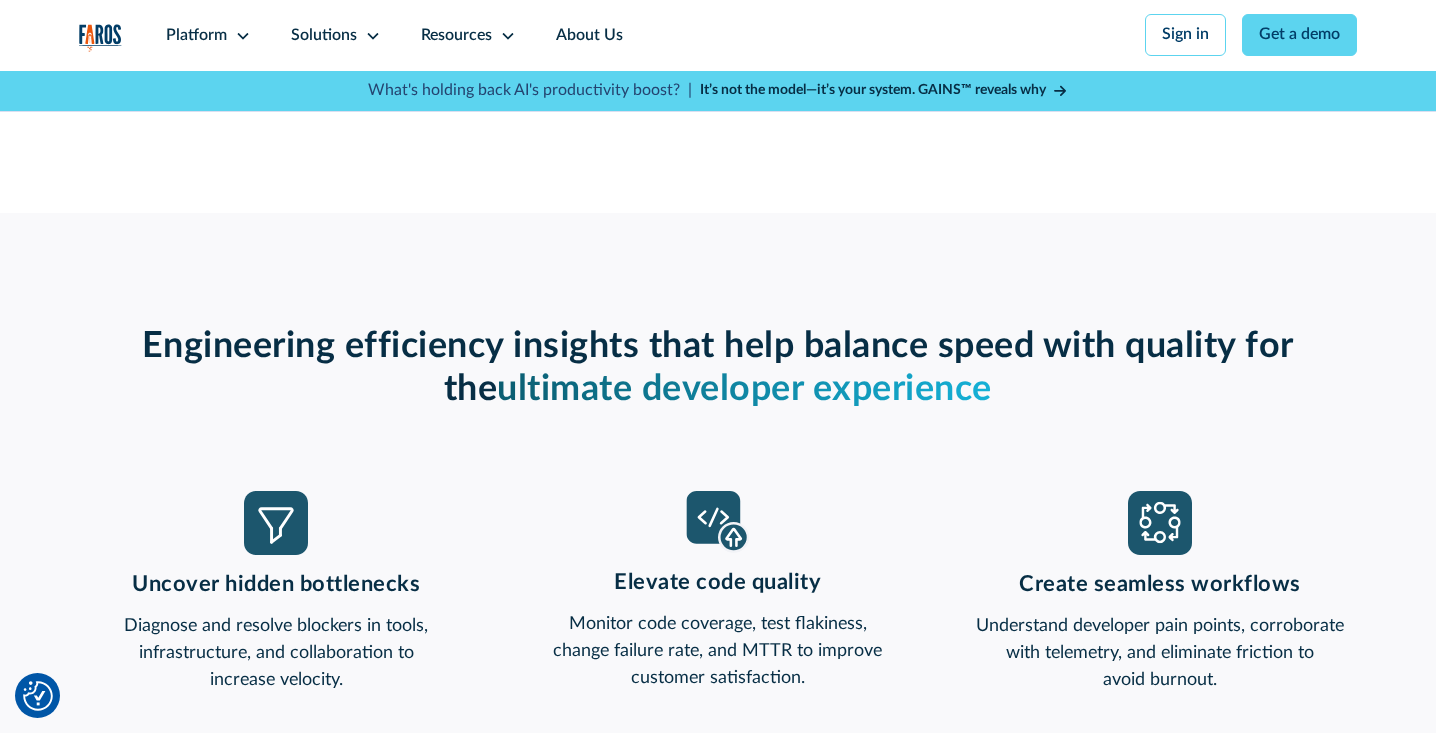 scroll, scrollTop: 1426, scrollLeft: 0, axis: vertical 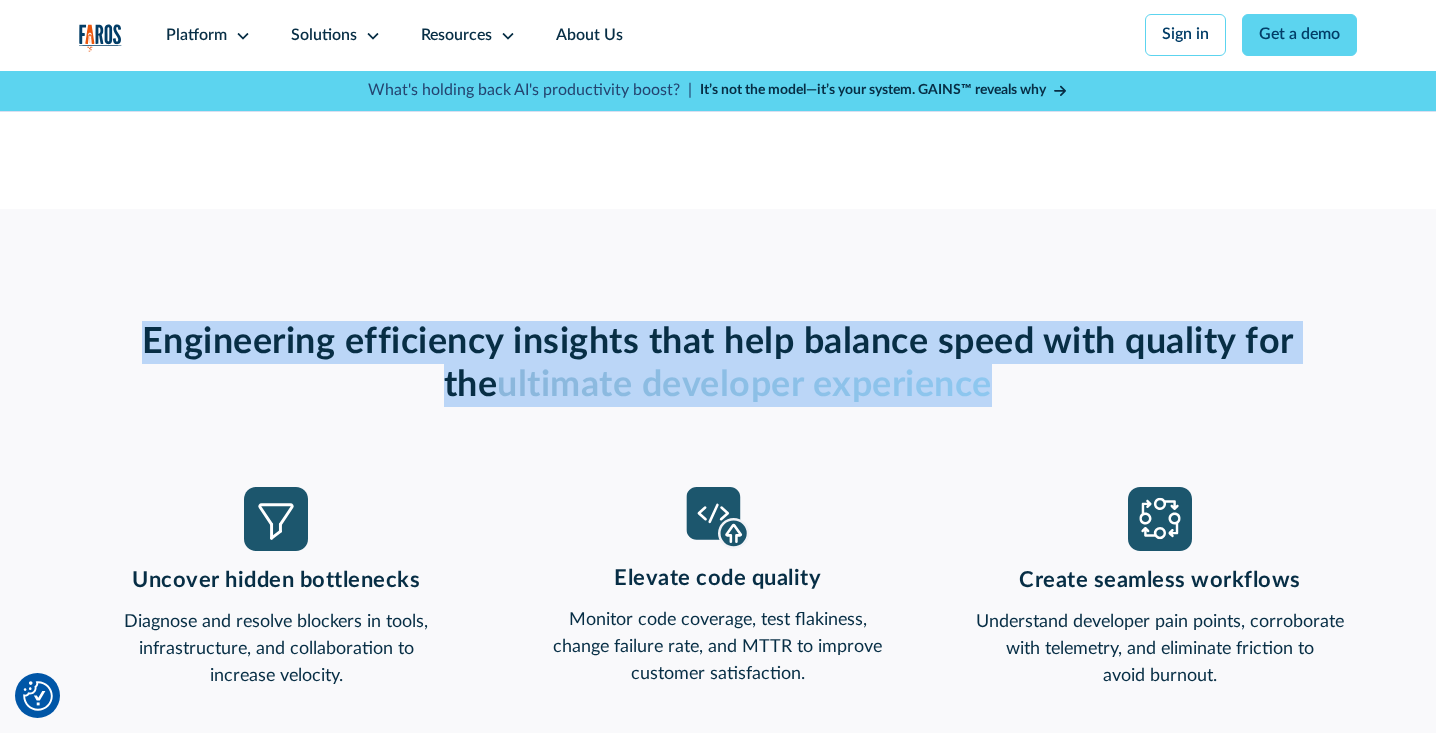 drag, startPoint x: 974, startPoint y: 389, endPoint x: 107, endPoint y: 333, distance: 868.80664 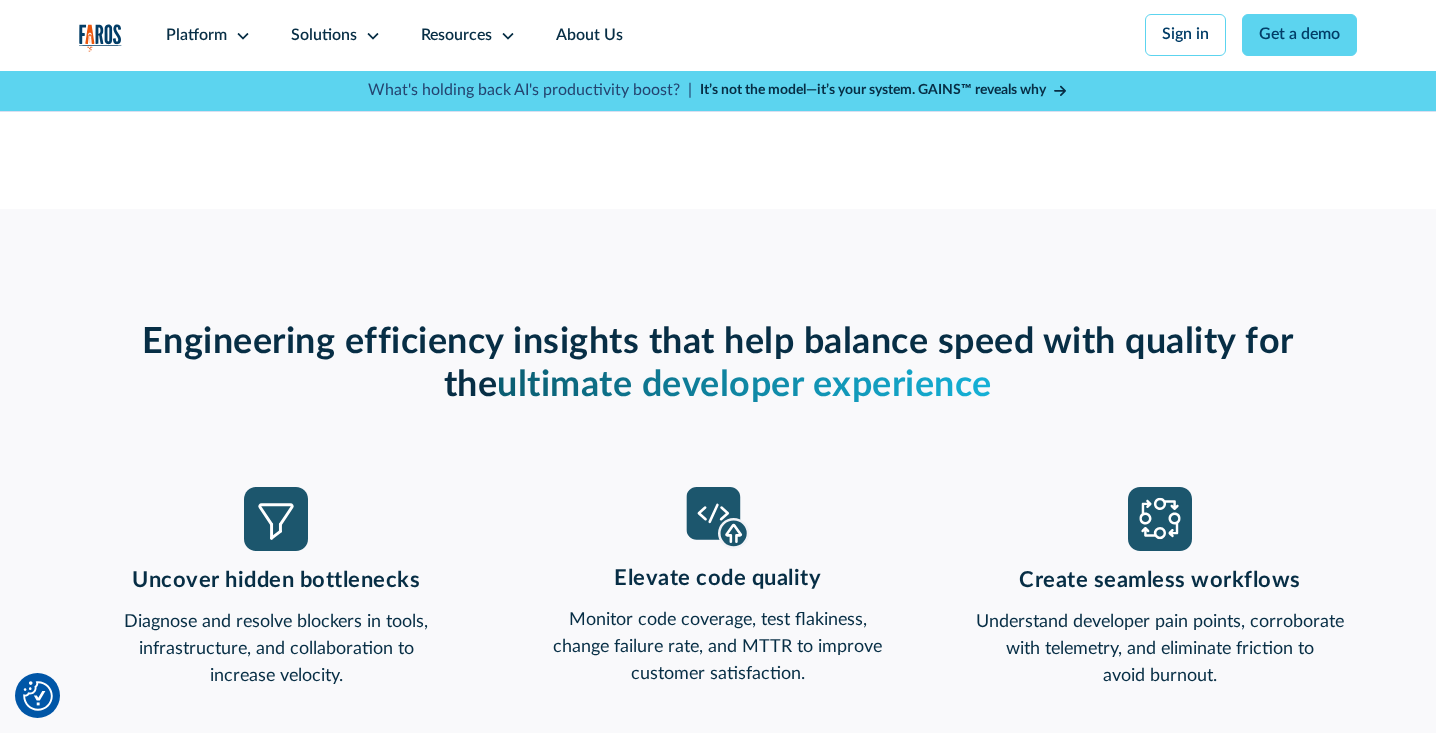 click on "Elevate code quality Monitor code coverage, test flakiness, change failure rate, and MTTR to improve customer satisfaction." at bounding box center (718, 587) 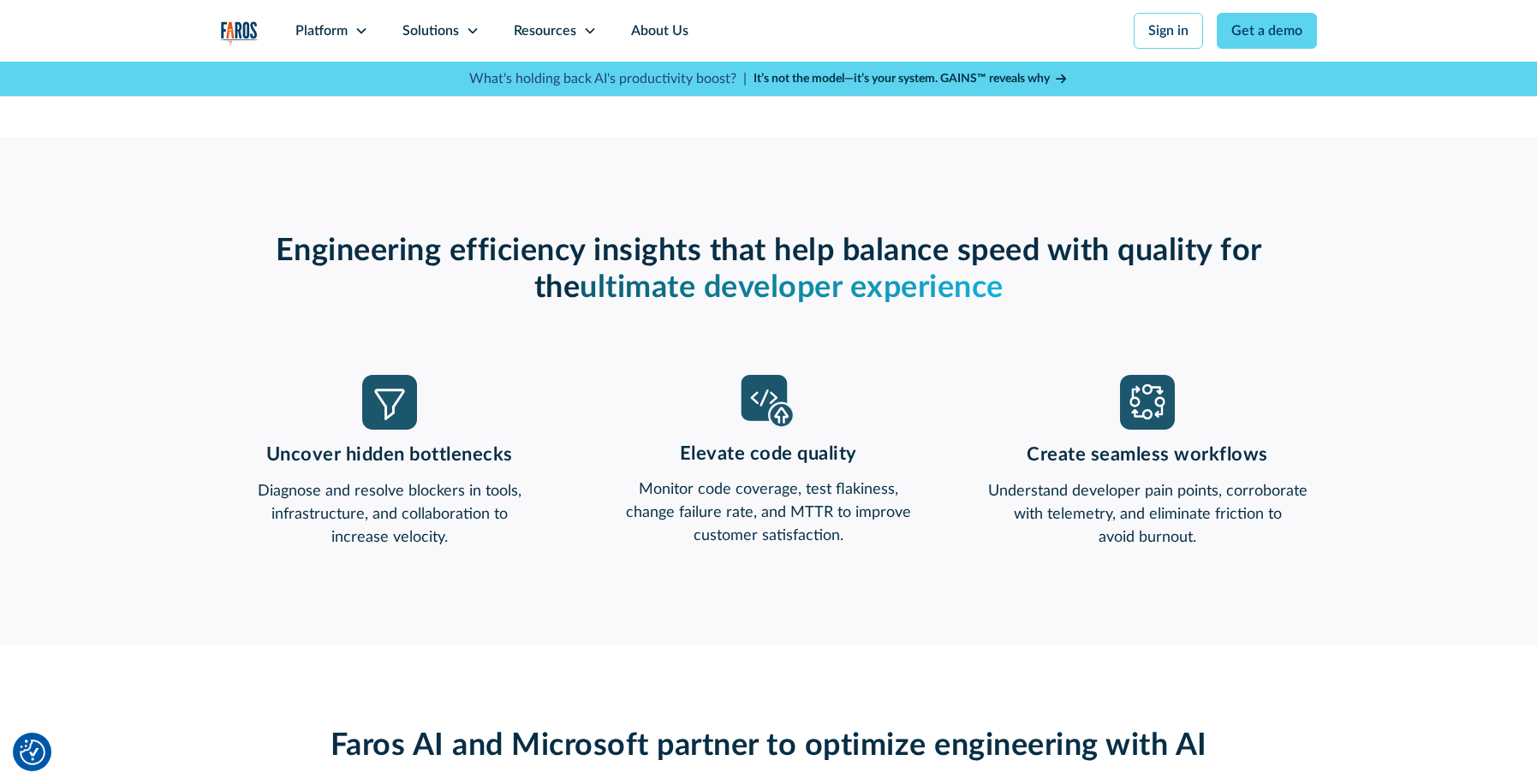 scroll, scrollTop: 1267, scrollLeft: 0, axis: vertical 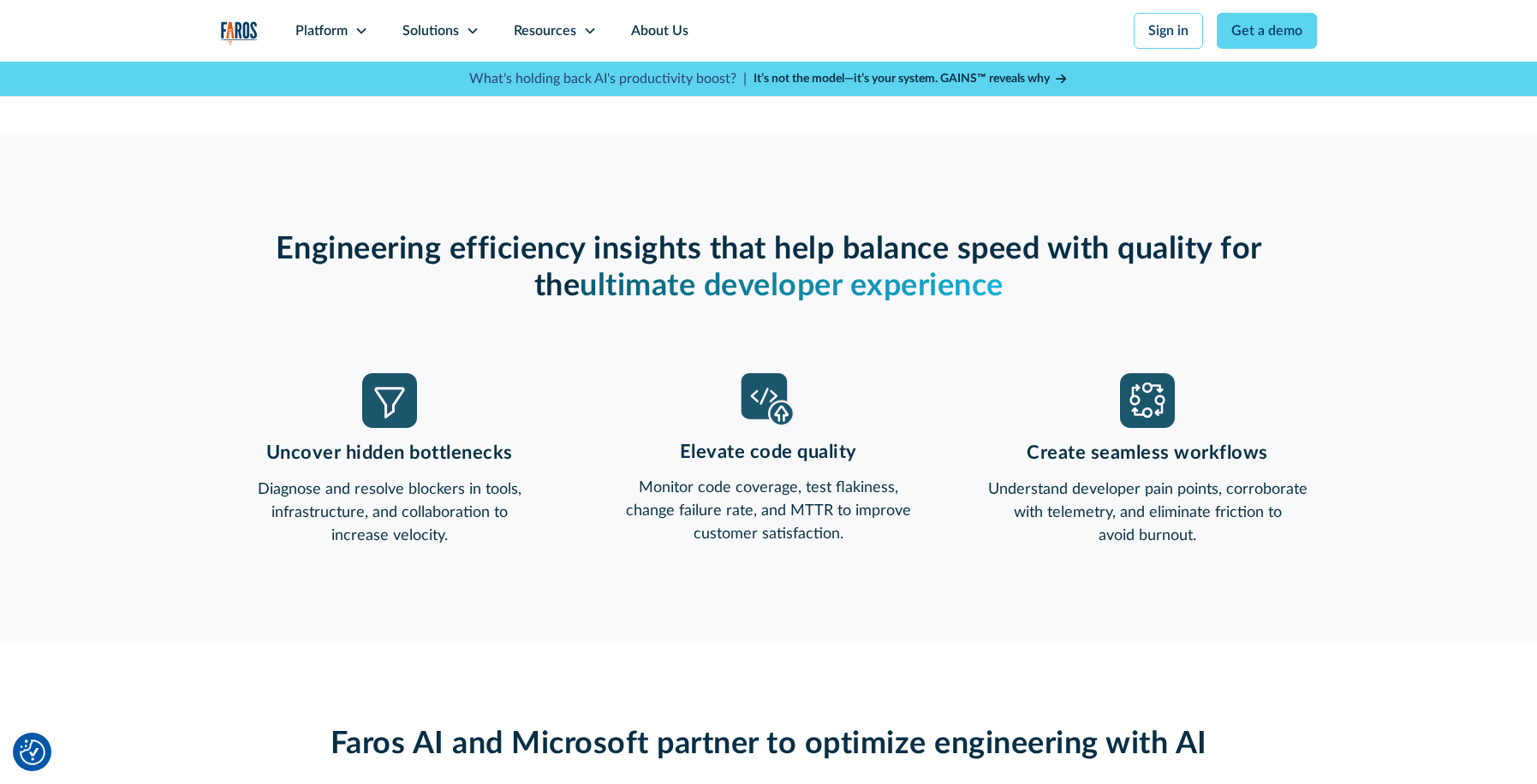 click on "Uncover hidden bottlenecks" at bounding box center (390, 453) 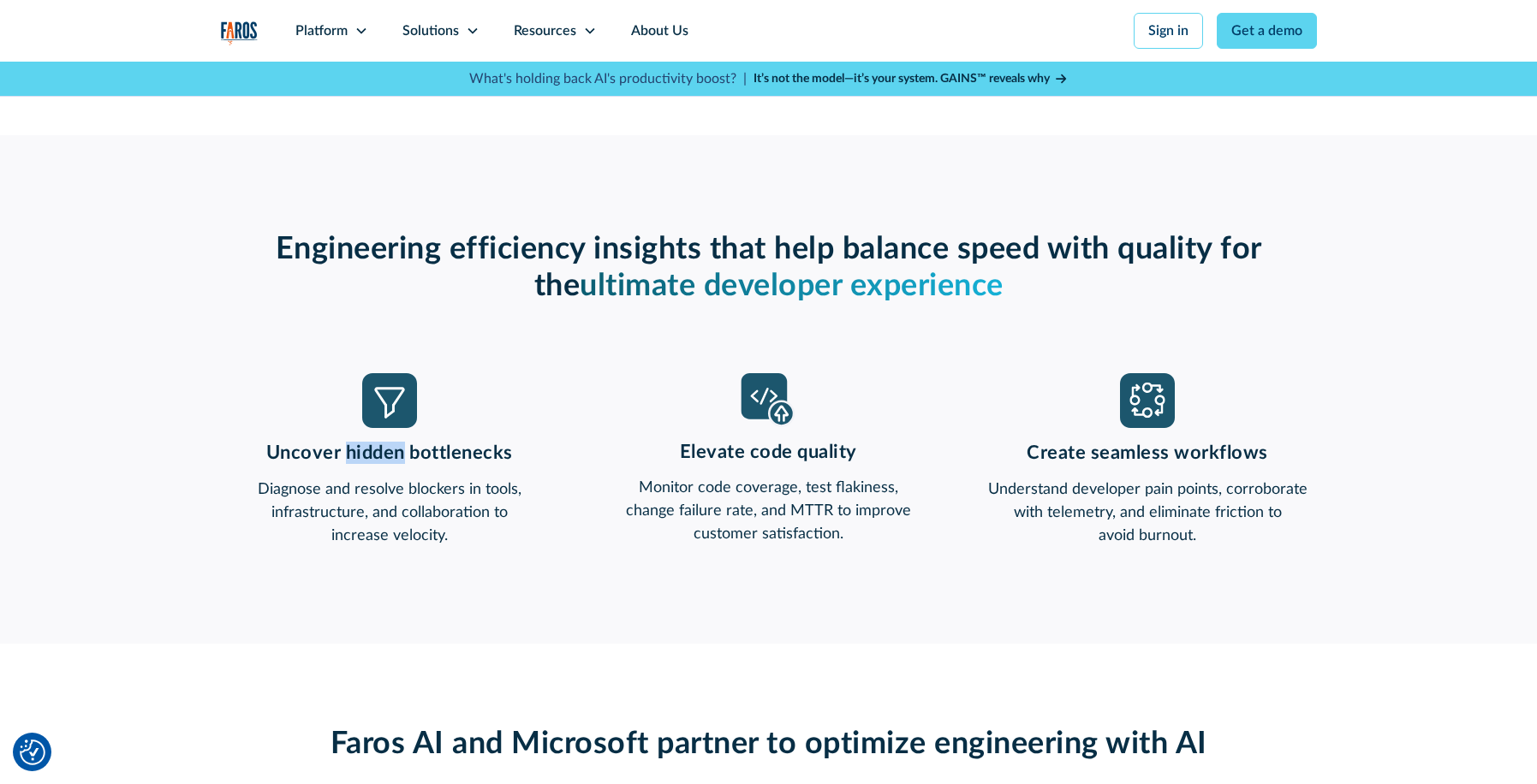 click on "Uncover hidden bottlenecks" at bounding box center [390, 453] 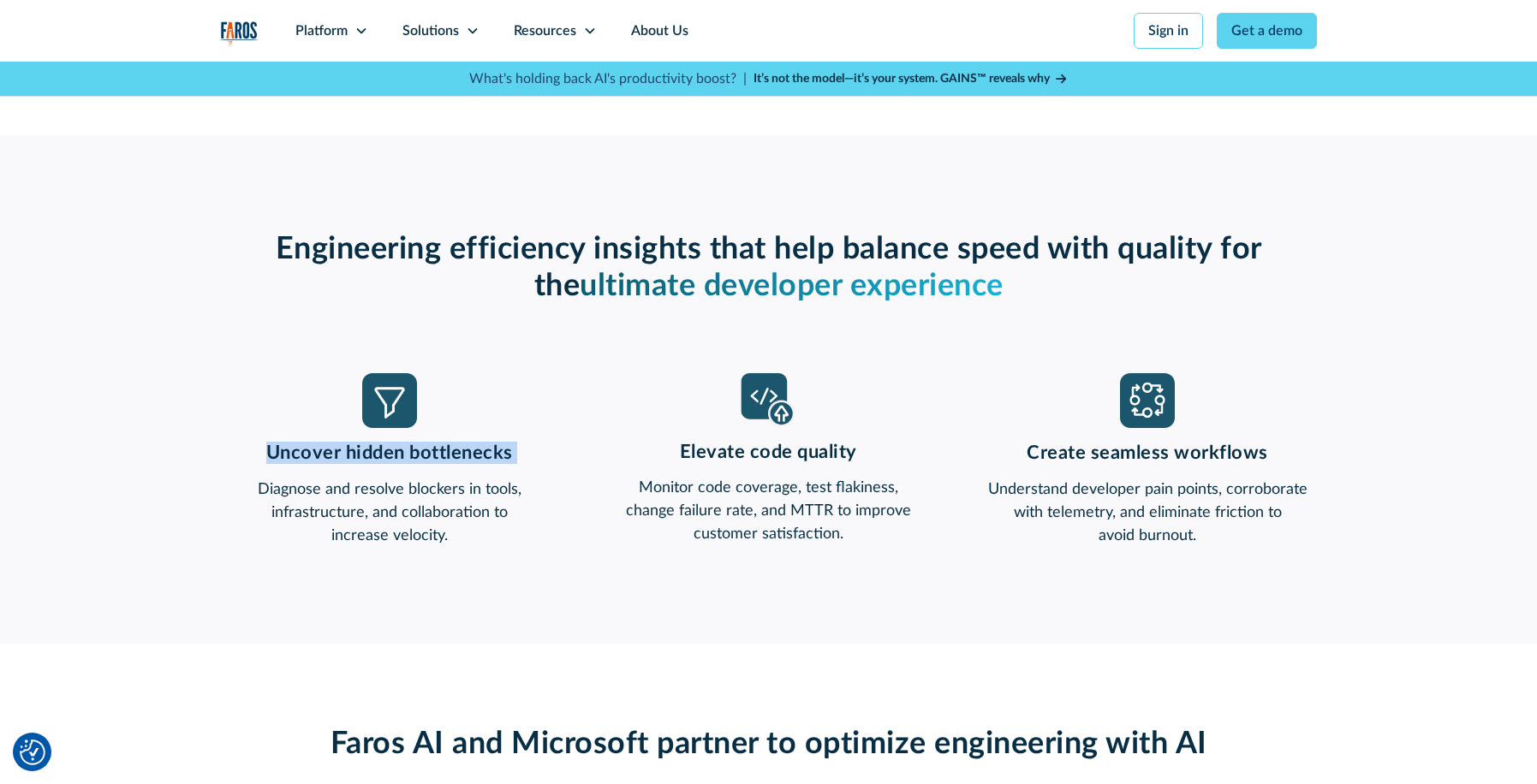 click on "Uncover hidden bottlenecks" at bounding box center (390, 453) 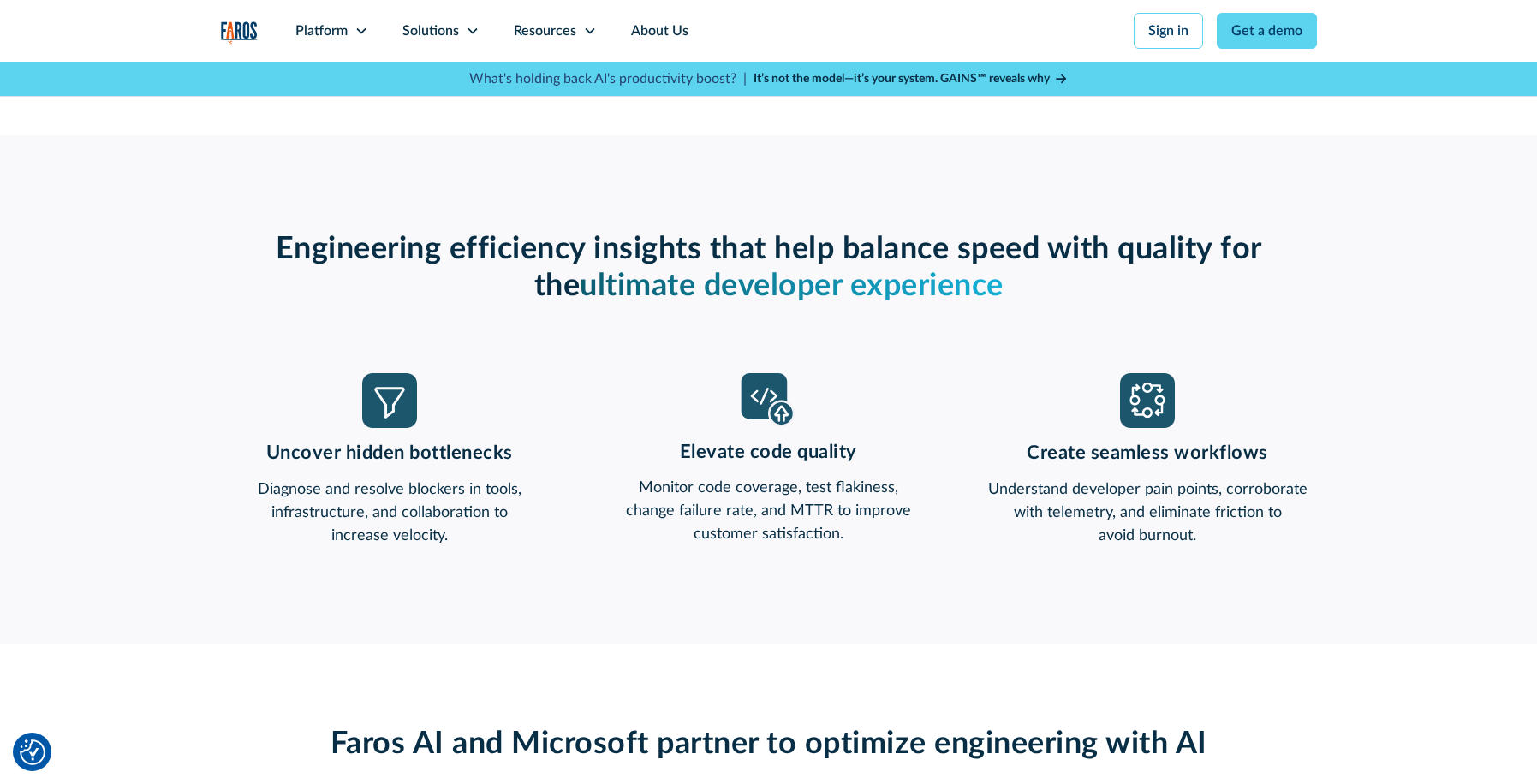 click on "Diagnose and resolve blockers in tools, infrastructure, and collaboration to increase velocity." at bounding box center (390, 513) 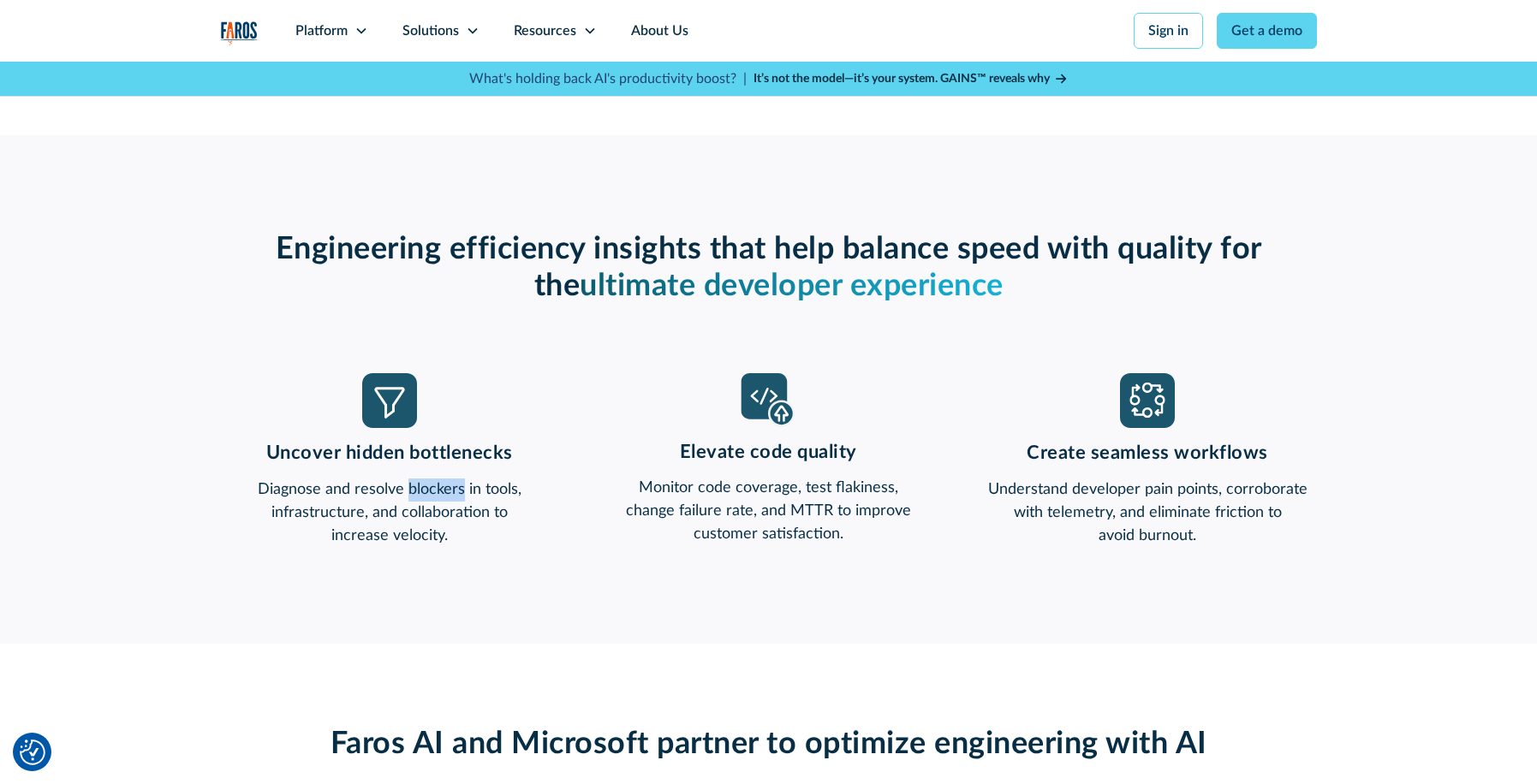 click on "Diagnose and resolve blockers in tools, infrastructure, and collaboration to increase velocity." at bounding box center (390, 513) 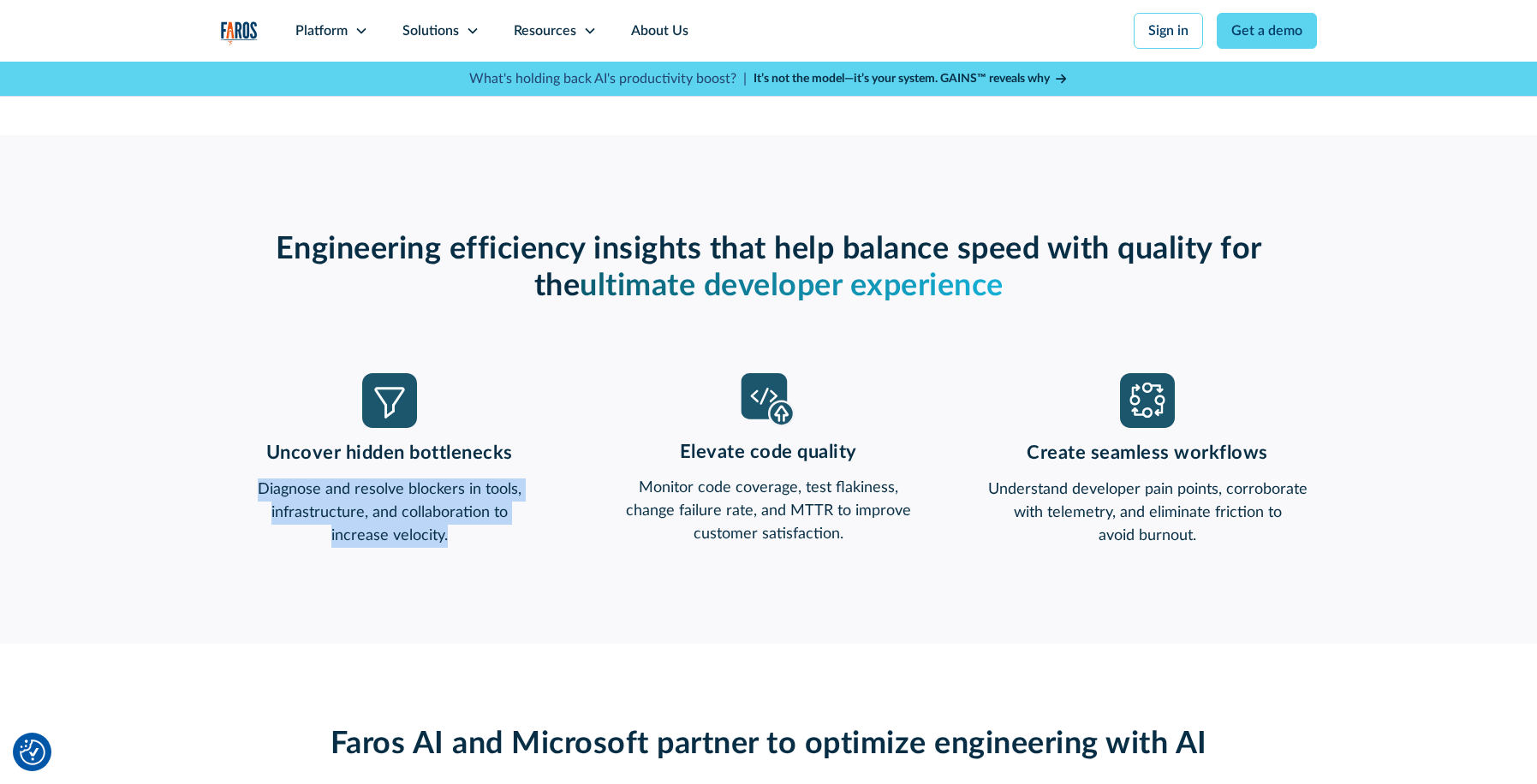 click on "Diagnose and resolve blockers in tools, infrastructure, and collaboration to increase velocity." at bounding box center (390, 513) 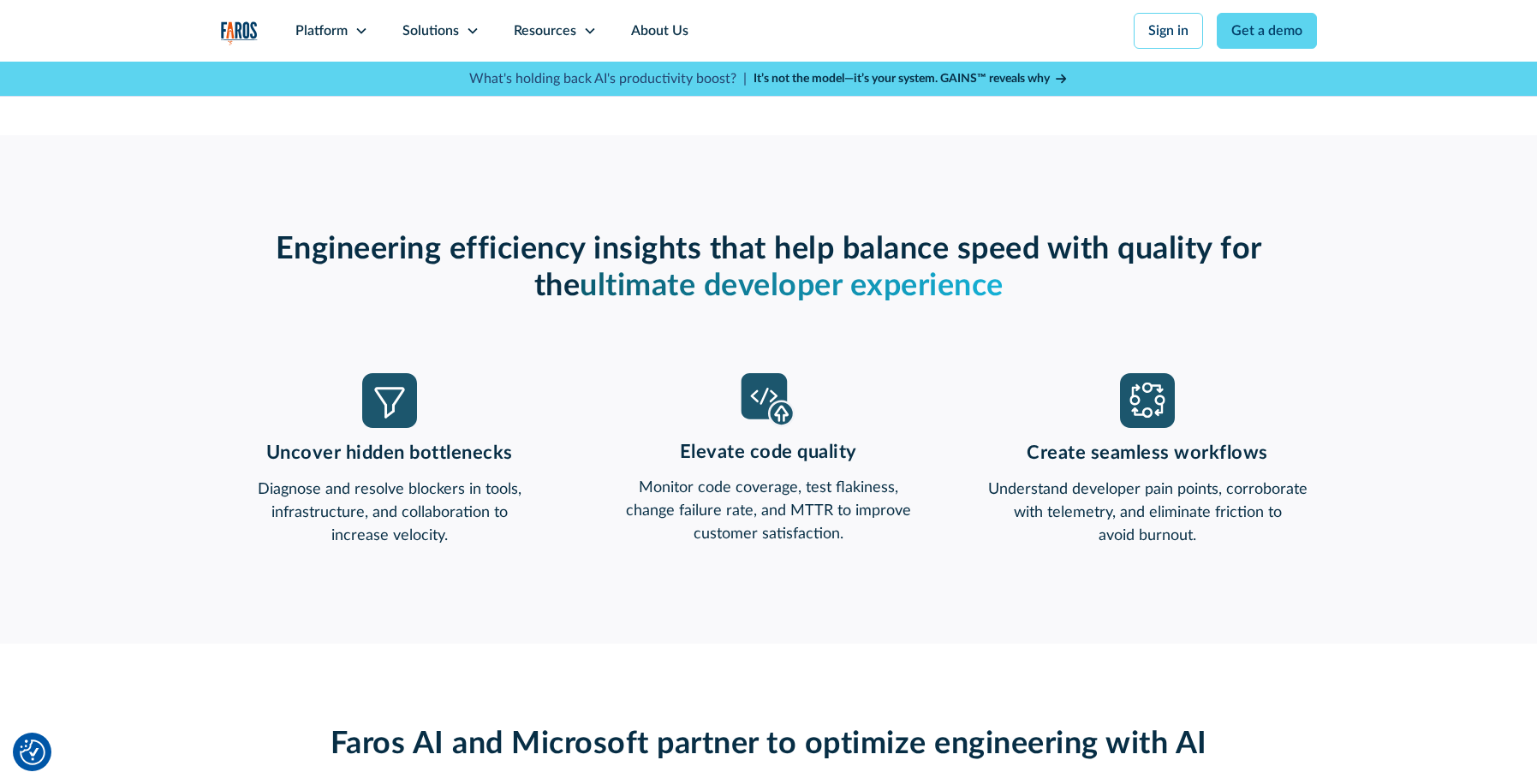 click on "Monitor code coverage, test flakiness, change failure rate, and MTTR to improve customer satisfaction." at bounding box center [768, 511] 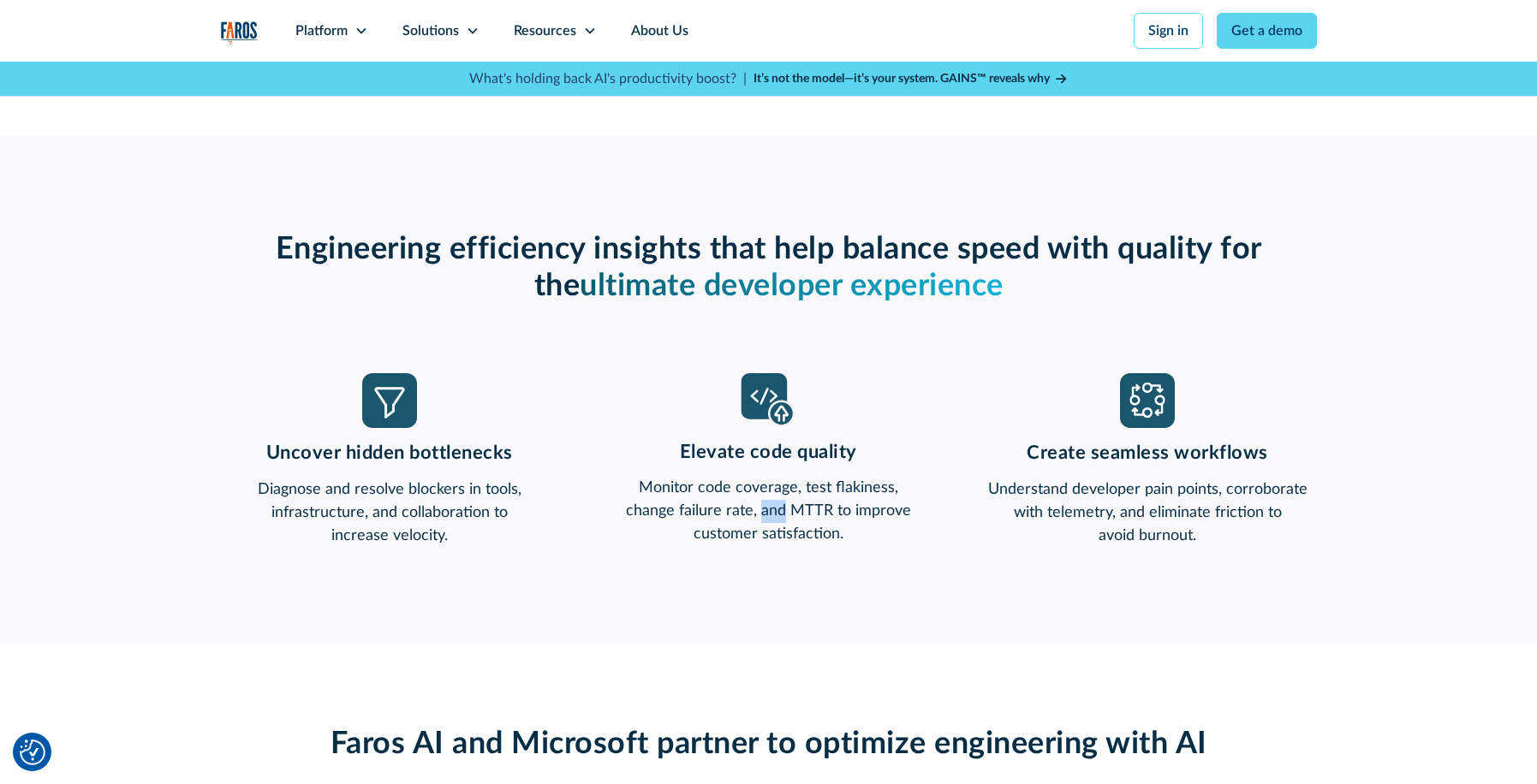 click on "Monitor code coverage, test flakiness, change failure rate, and MTTR to improve customer satisfaction." at bounding box center (768, 511) 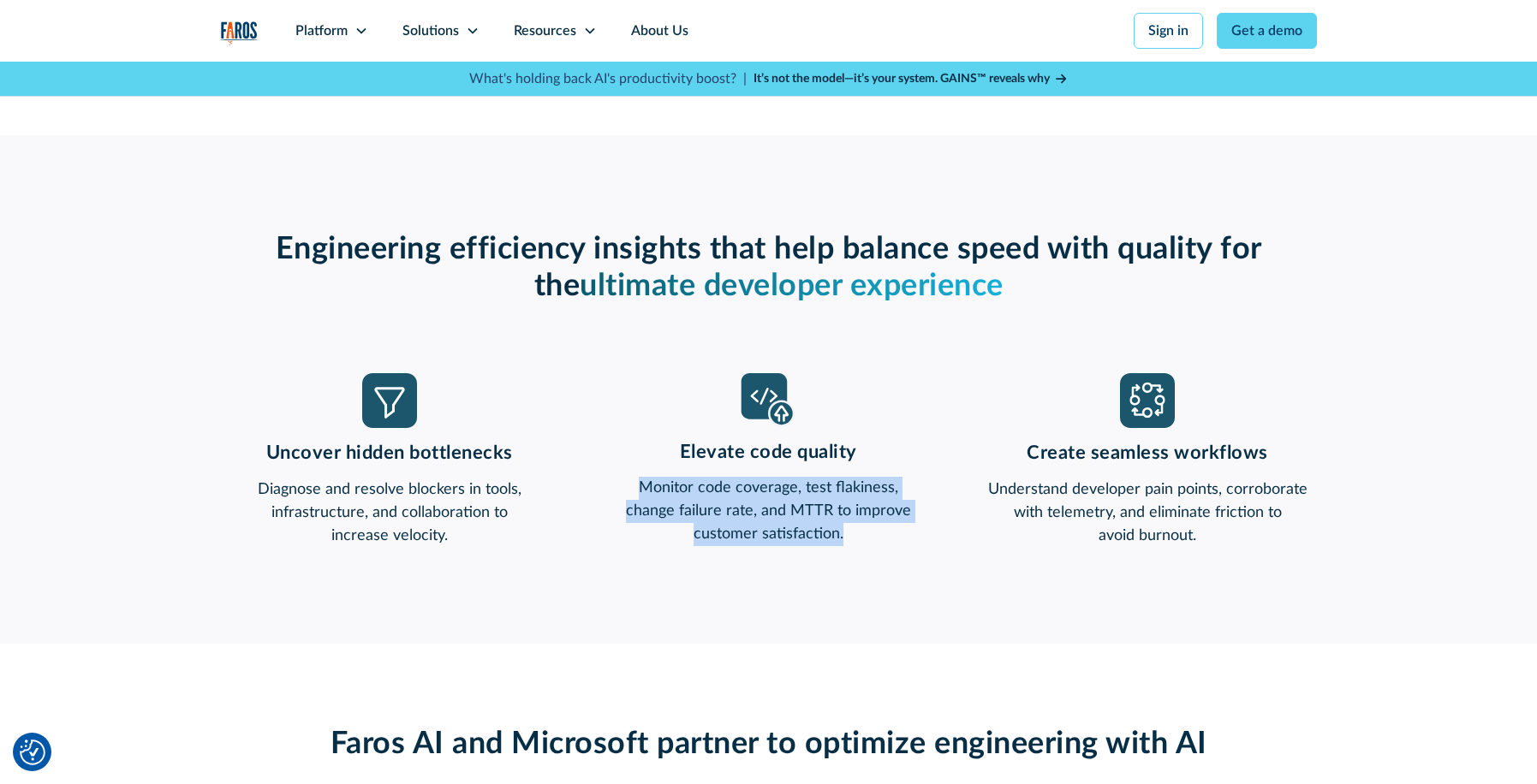 click on "Monitor code coverage, test flakiness, change failure rate, and MTTR to improve customer satisfaction." at bounding box center [768, 511] 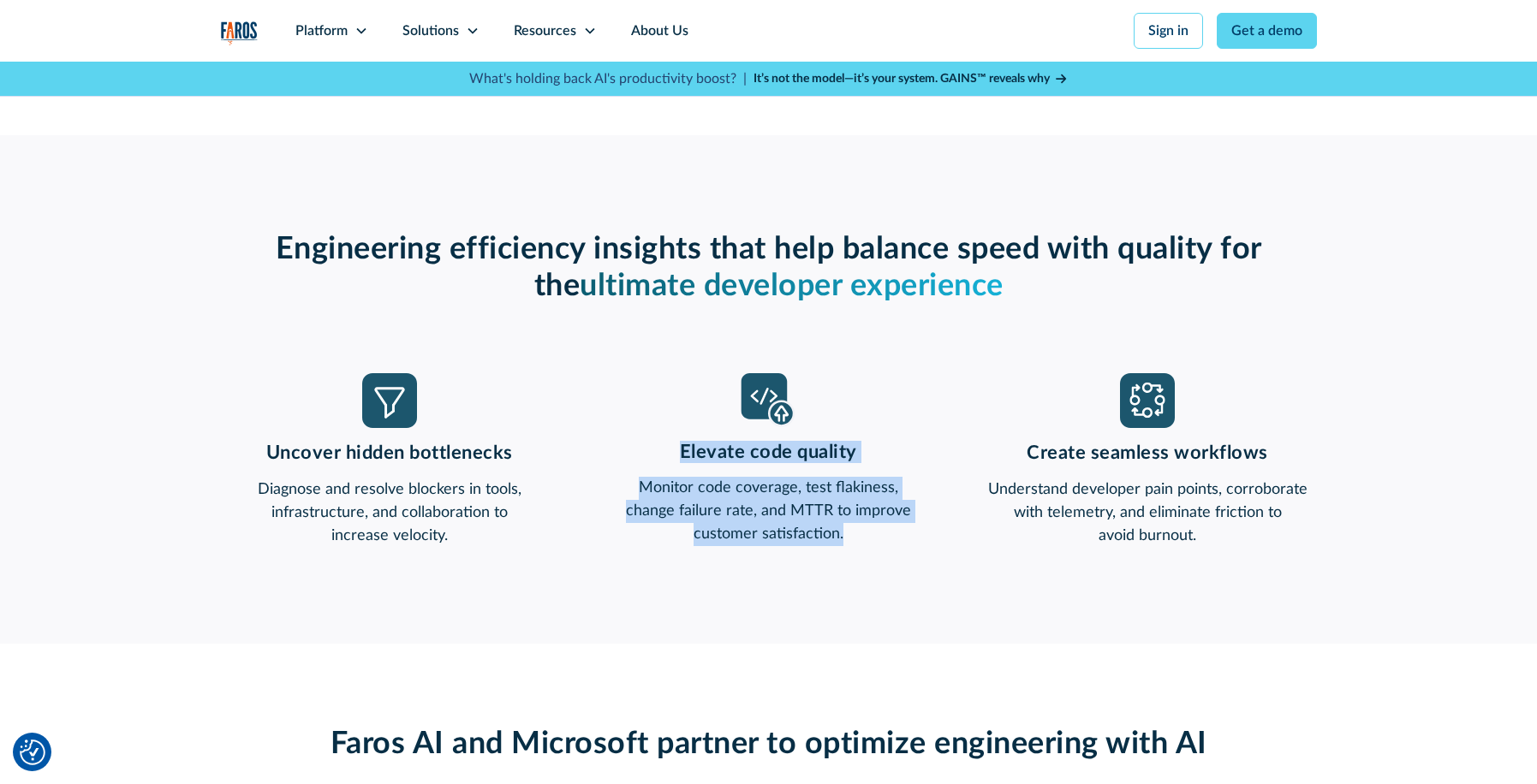 drag, startPoint x: 844, startPoint y: 530, endPoint x: 678, endPoint y: 448, distance: 185.14859 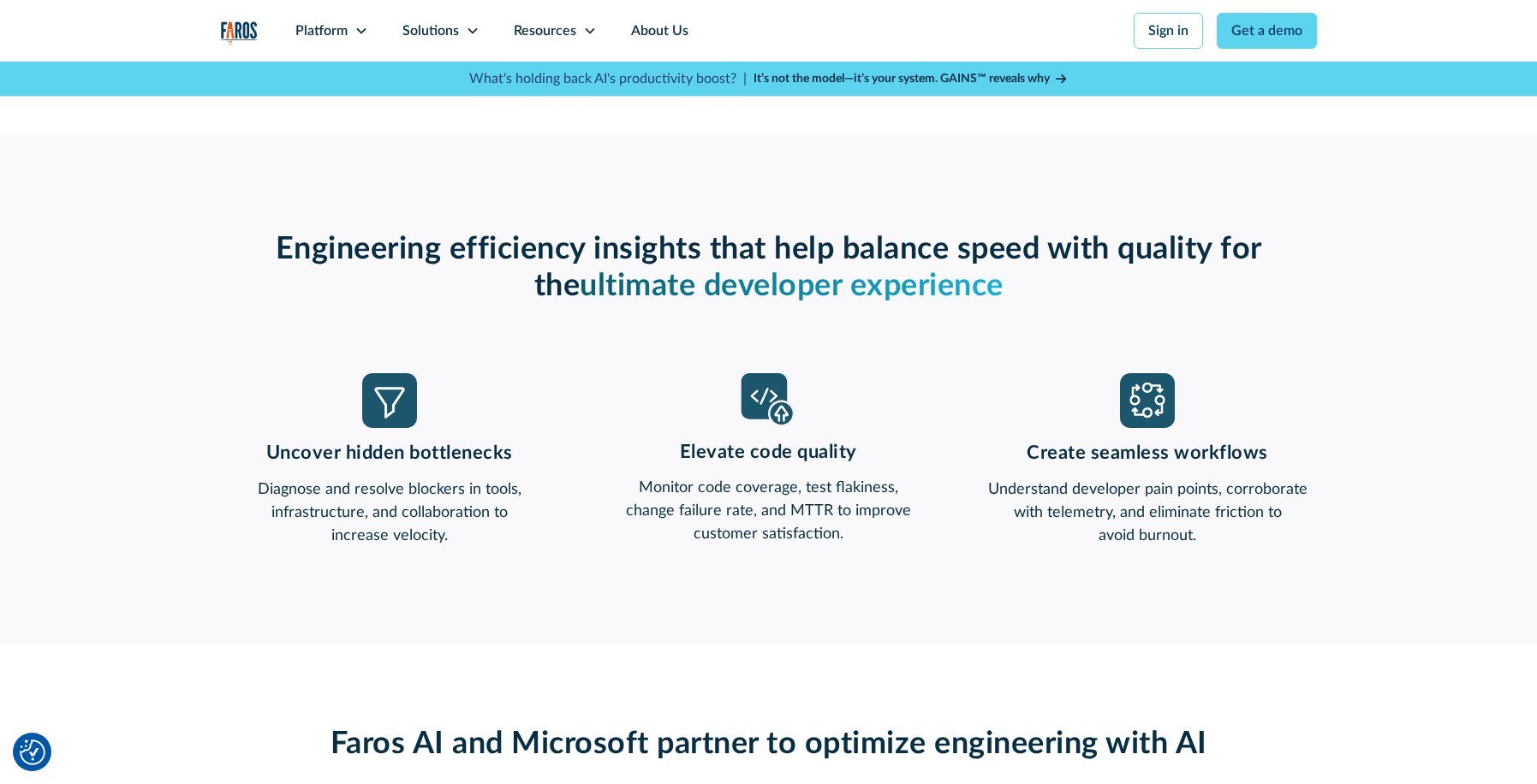click on "Understand developer pain points, corroborate with telemetry, and eliminate friction to avoid burnout." at bounding box center (1147, 513) 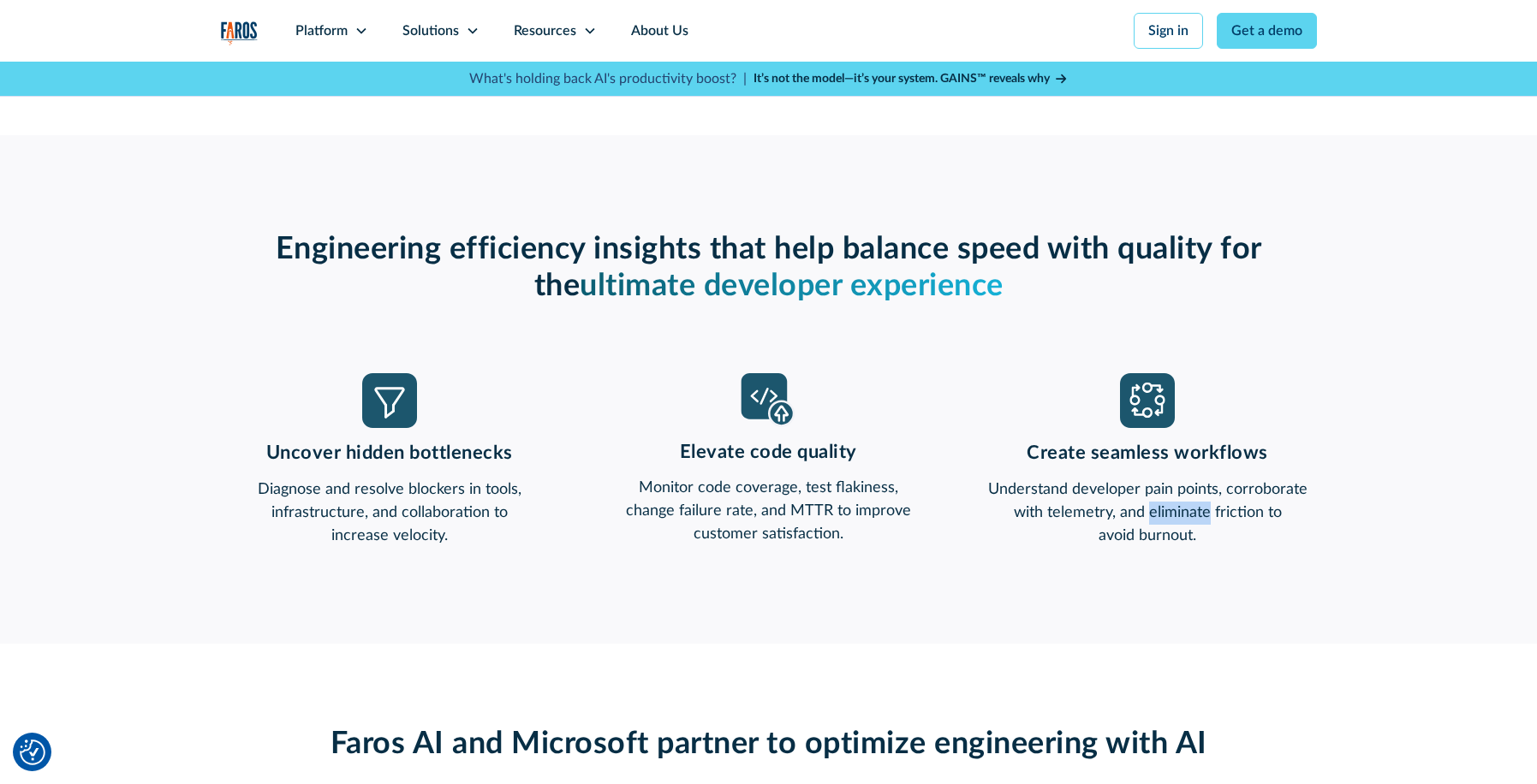 click on "Understand developer pain points, corroborate with telemetry, and eliminate friction to avoid burnout." at bounding box center (1147, 513) 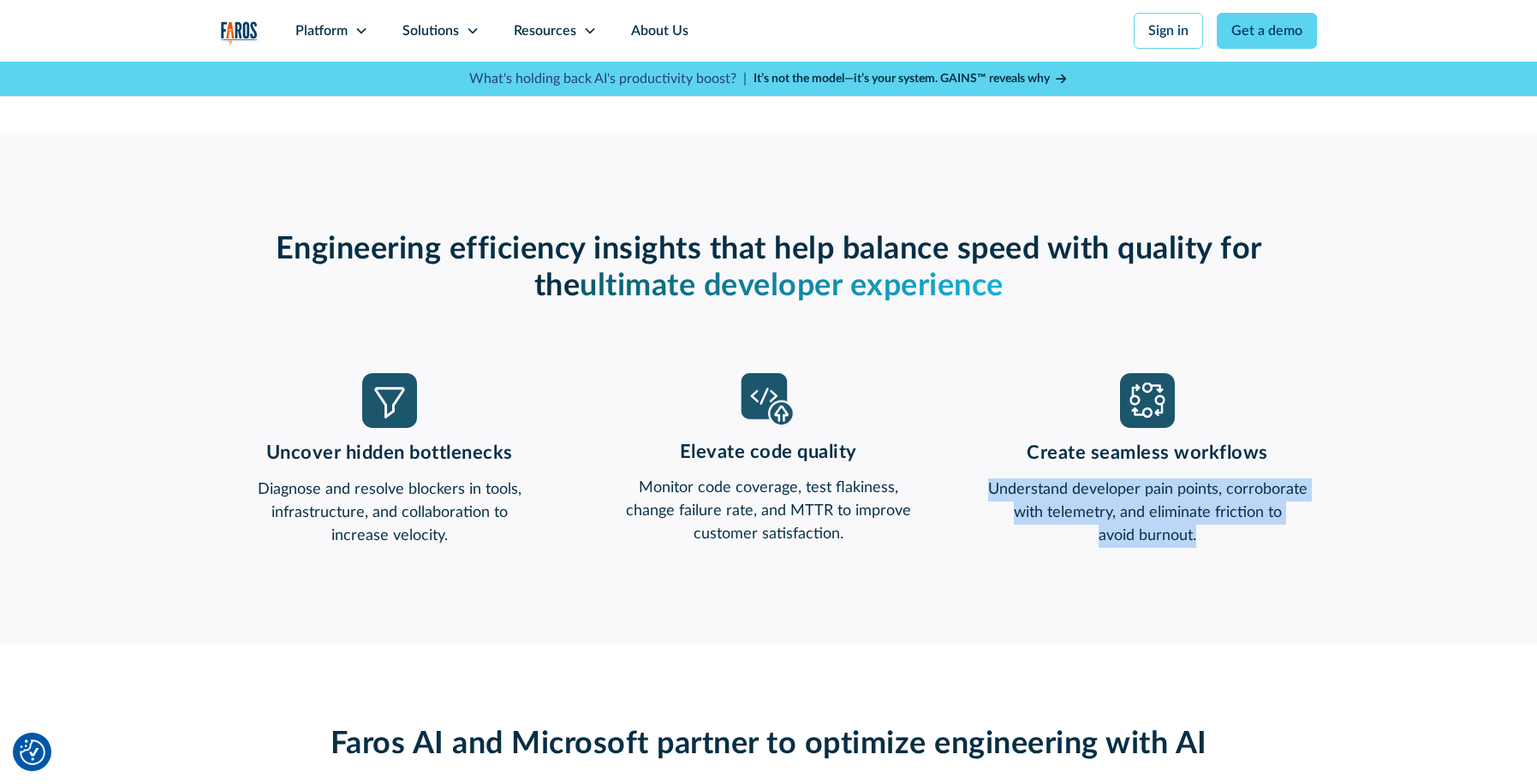 click on "Understand developer pain points, corroborate with telemetry, and eliminate friction to avoid burnout." at bounding box center [1147, 513] 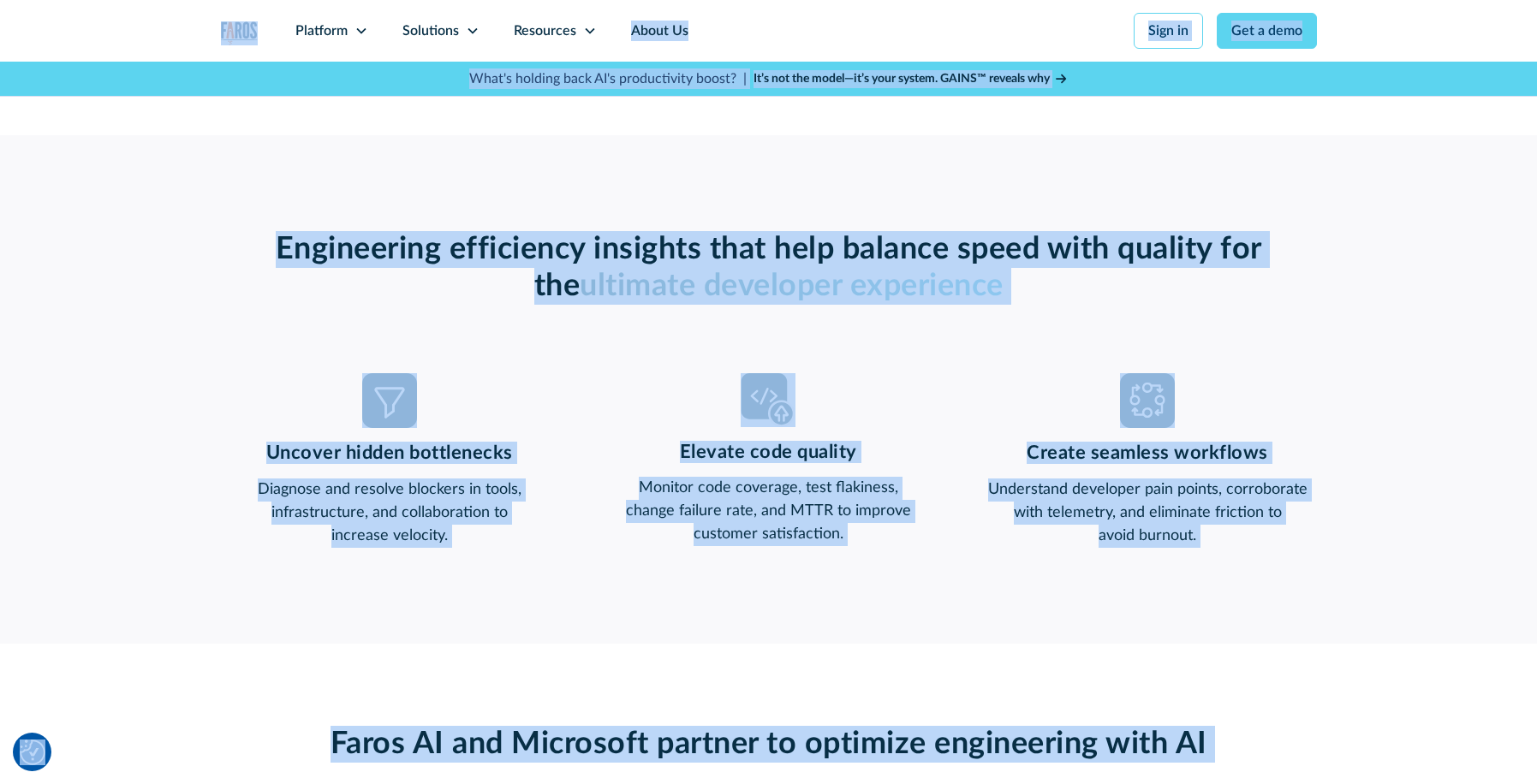 click on "Understand developer pain points, corroborate with telemetry, and eliminate friction to avoid burnout." at bounding box center [1147, 513] 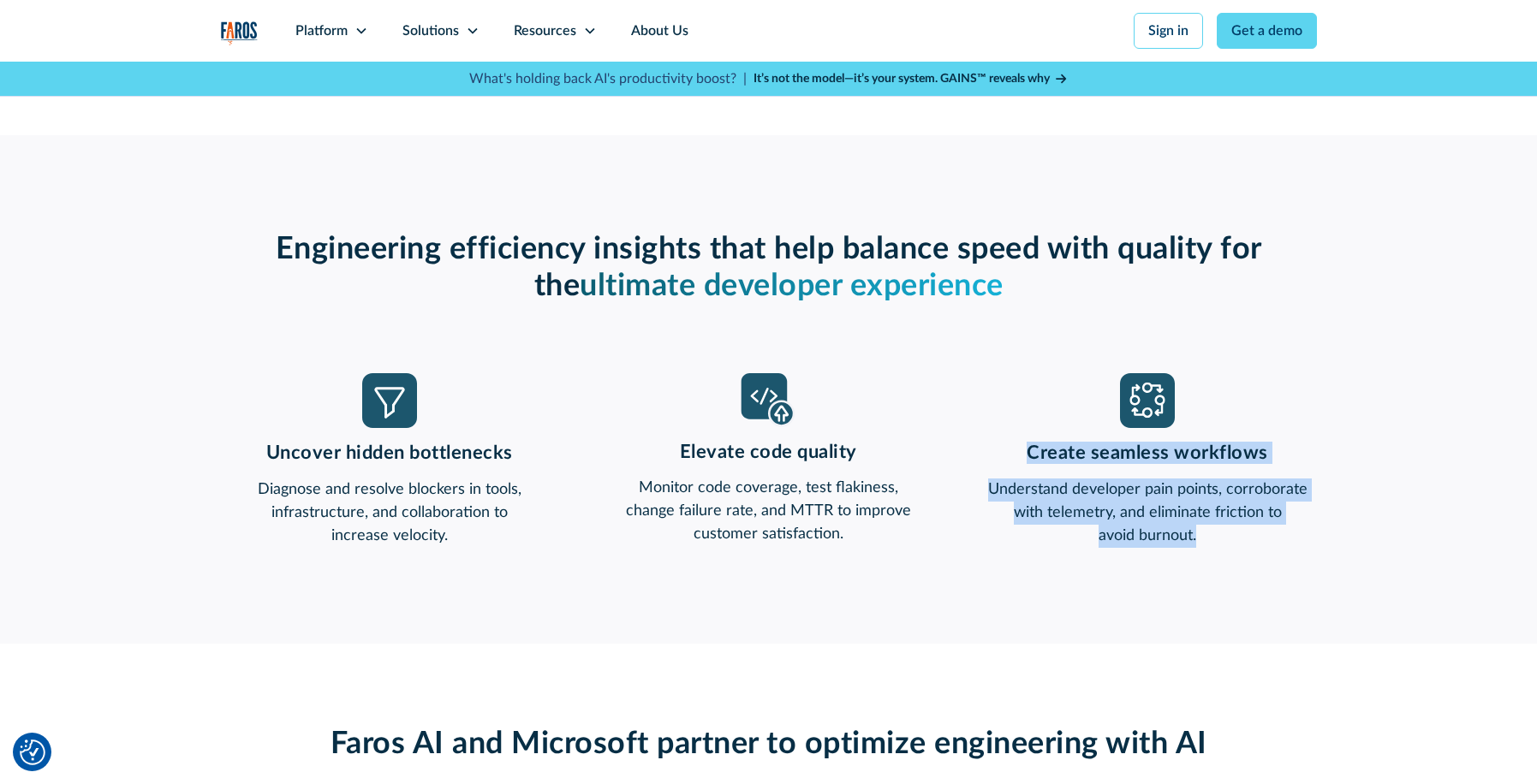drag, startPoint x: 1028, startPoint y: 450, endPoint x: 1231, endPoint y: 545, distance: 224.12943 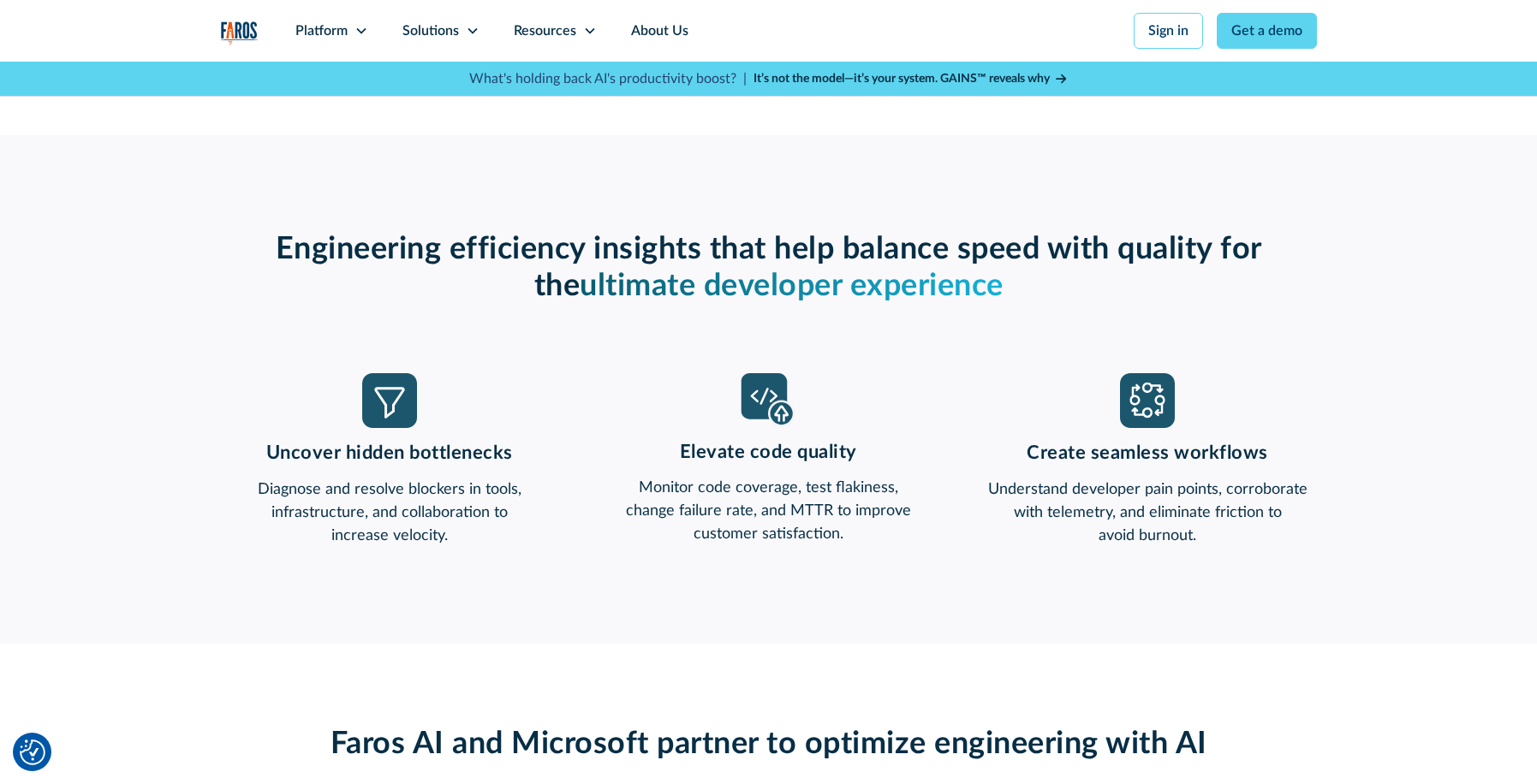 click on "Engineering efficiency insights that help balance speed with quality for the  ultimate developer experience Uncover hidden bottlenecks Diagnose and resolve blockers in tools, infrastructure, and collaboration to increase velocity. Elevate code quality Monitor code coverage, test flakiness, change failure rate, and MTTR to improve customer satisfaction. Create seamless workflows Understand developer pain points, corroborate with telemetry, and eliminate friction to avoid burnout." at bounding box center [769, 389] 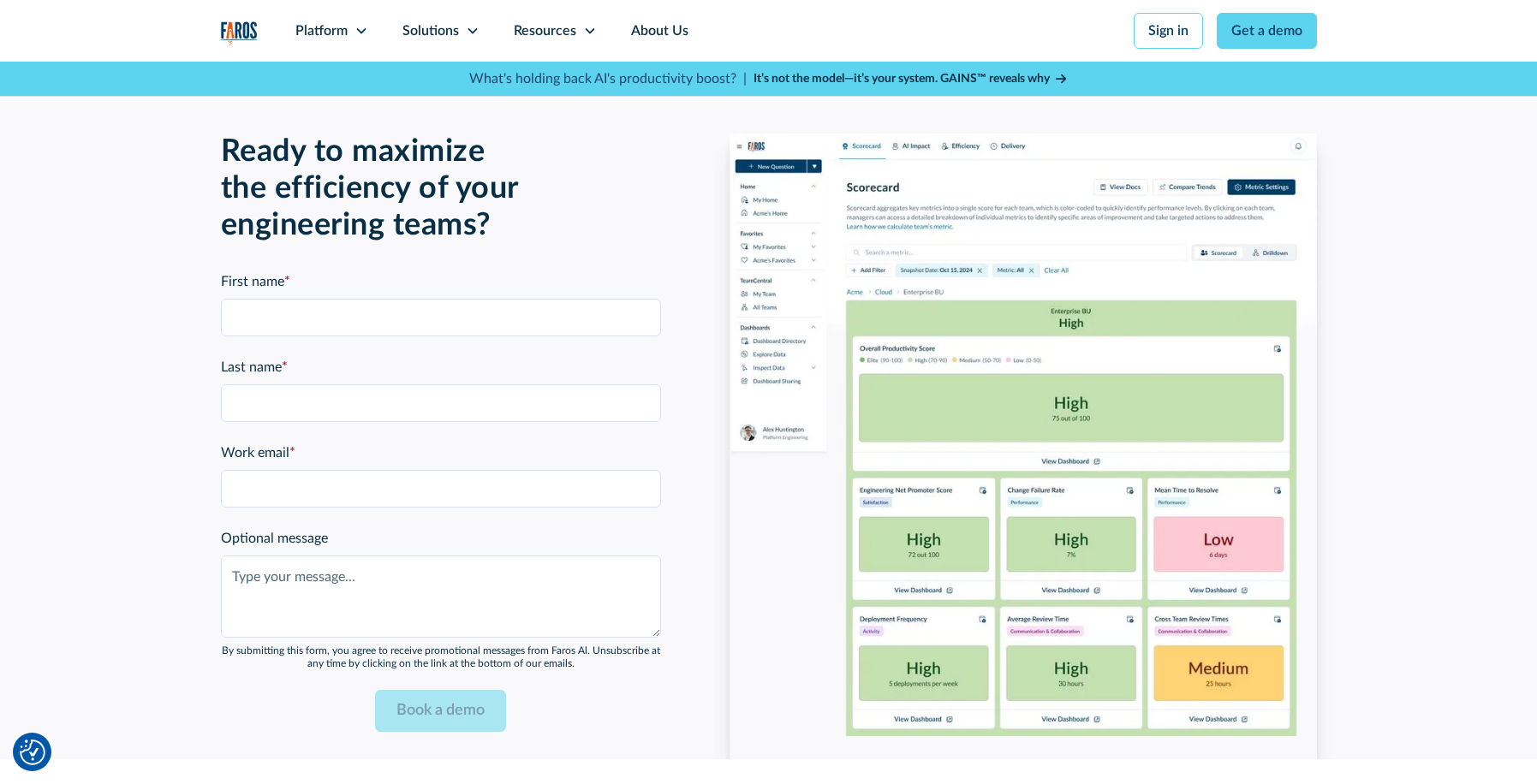 scroll, scrollTop: 3764, scrollLeft: 0, axis: vertical 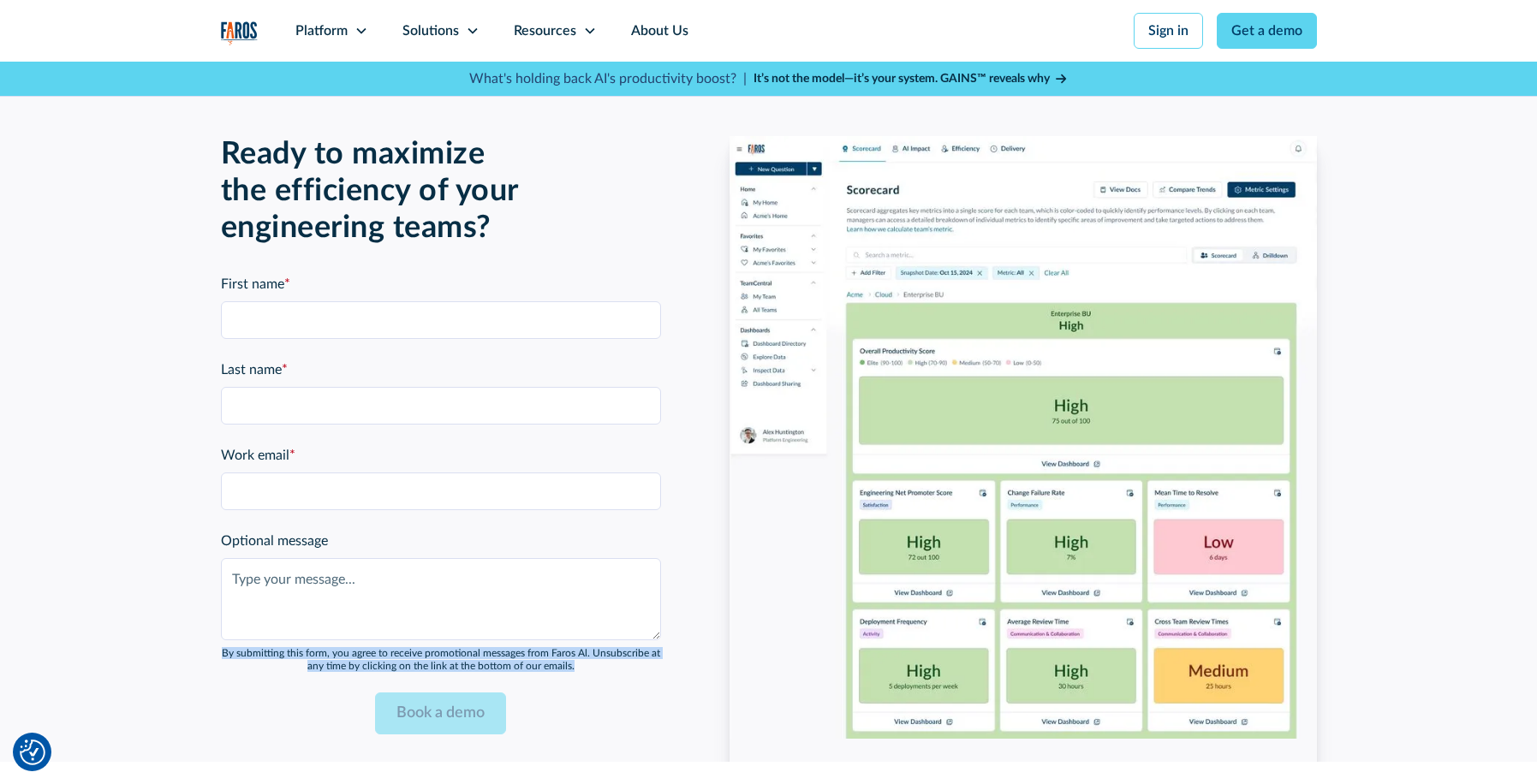 drag, startPoint x: 580, startPoint y: 663, endPoint x: 219, endPoint y: 651, distance: 361.19939 